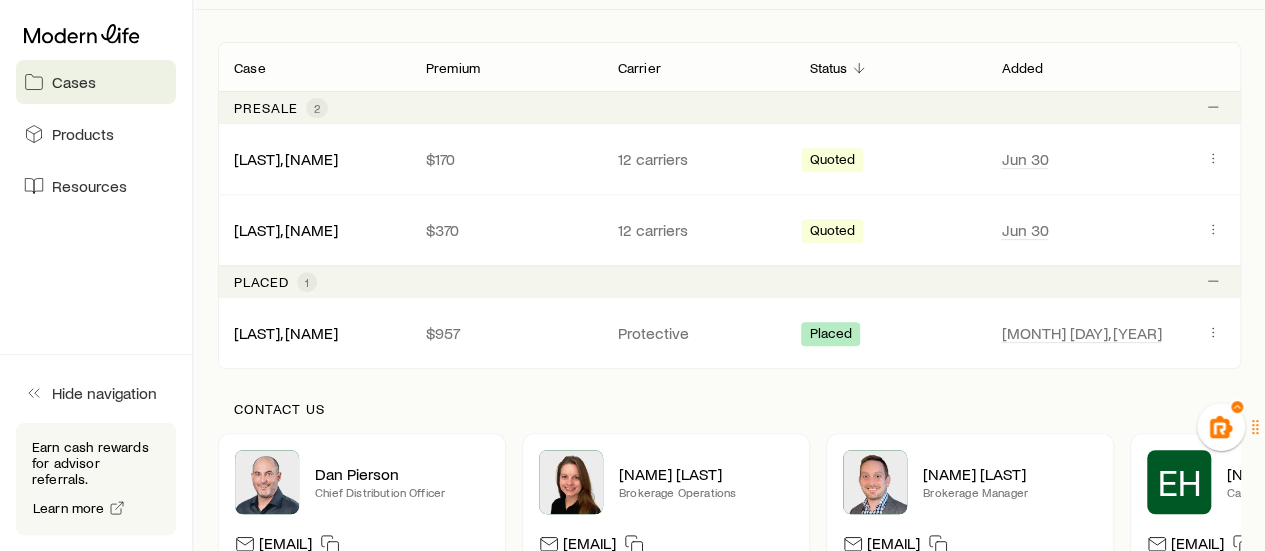 scroll, scrollTop: 200, scrollLeft: 0, axis: vertical 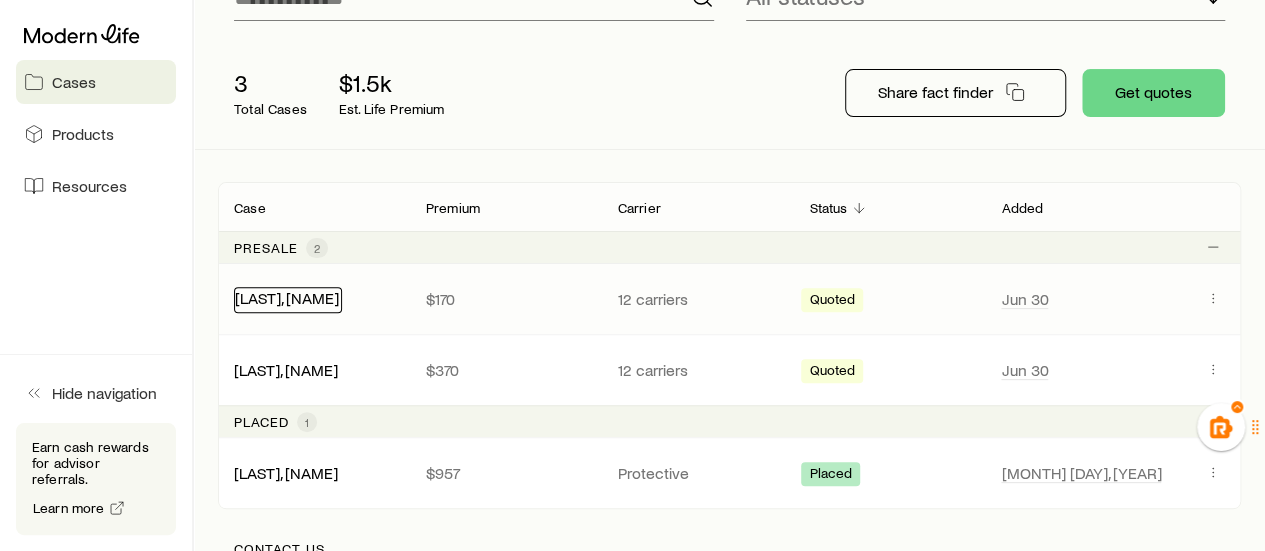 click on "[LAST], [NAME]" at bounding box center (287, 297) 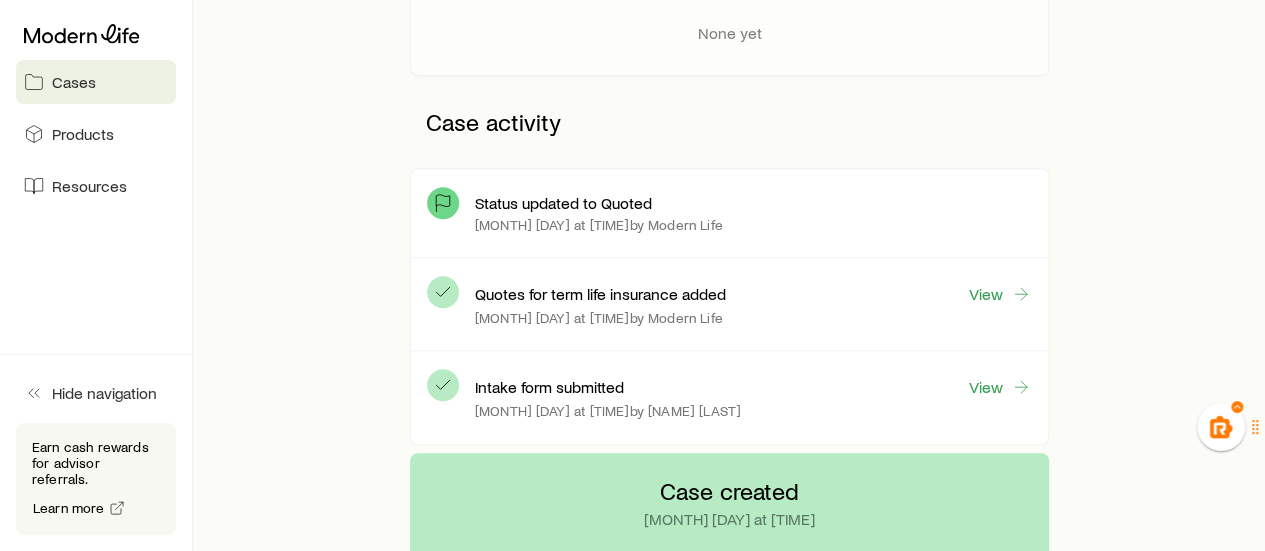 scroll, scrollTop: 481, scrollLeft: 0, axis: vertical 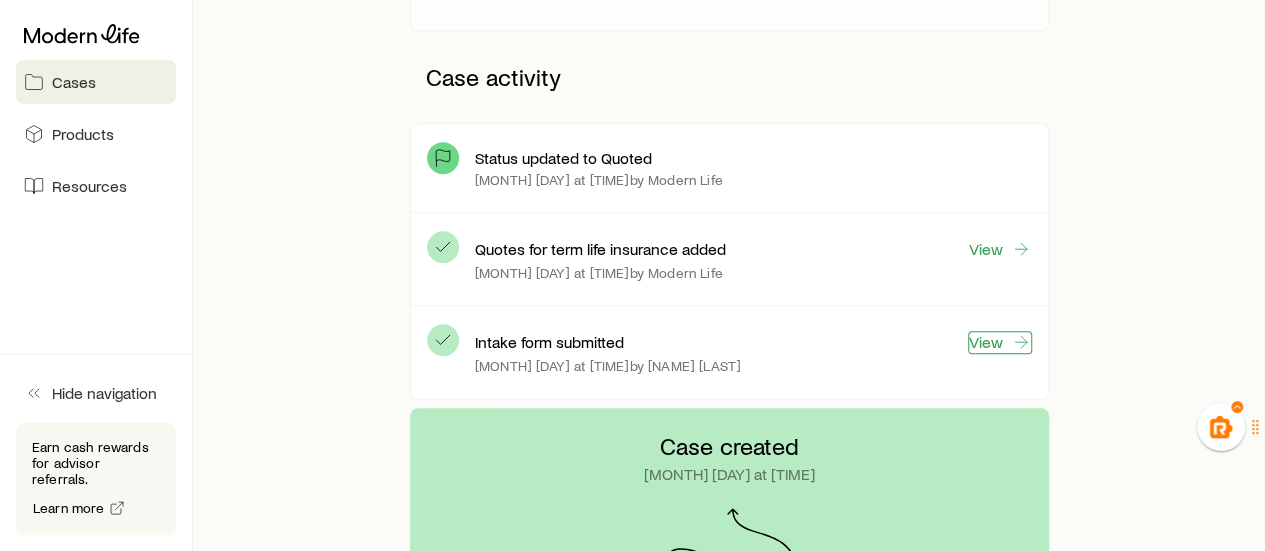 click 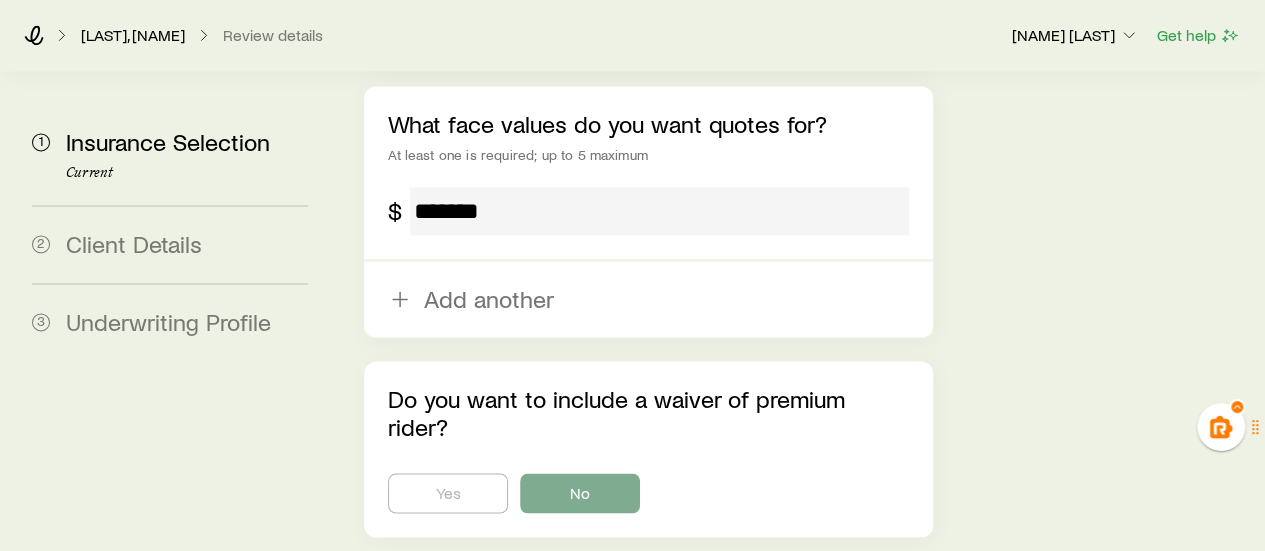 scroll, scrollTop: 1462, scrollLeft: 0, axis: vertical 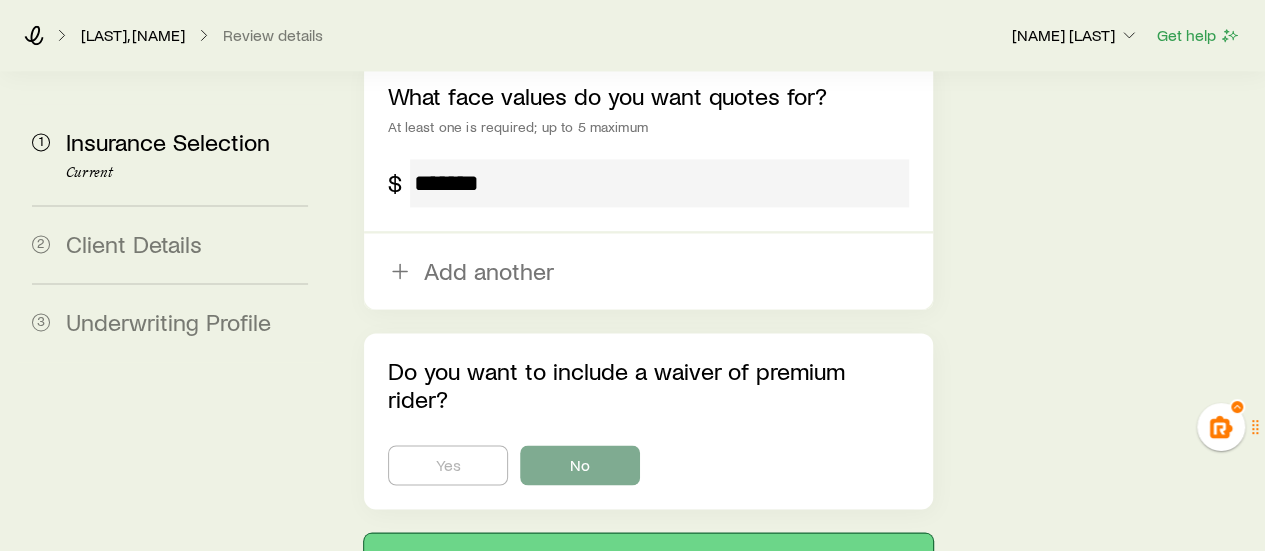 click on "Next: Client Details" at bounding box center [648, 557] 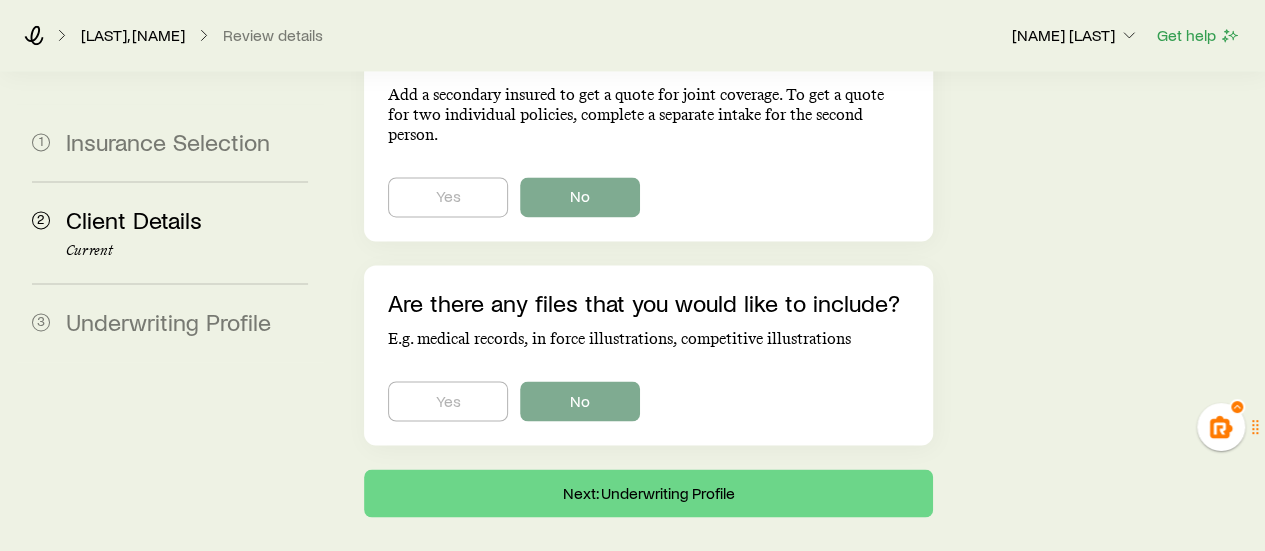 scroll, scrollTop: 1528, scrollLeft: 0, axis: vertical 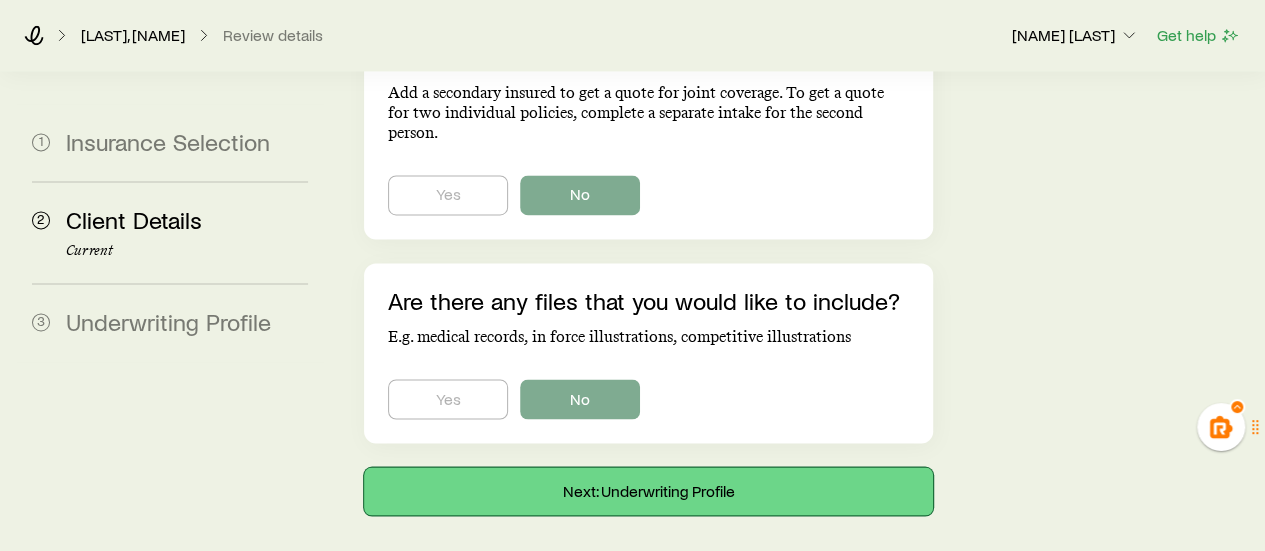 click on "Next: Underwriting Profile" at bounding box center [648, 491] 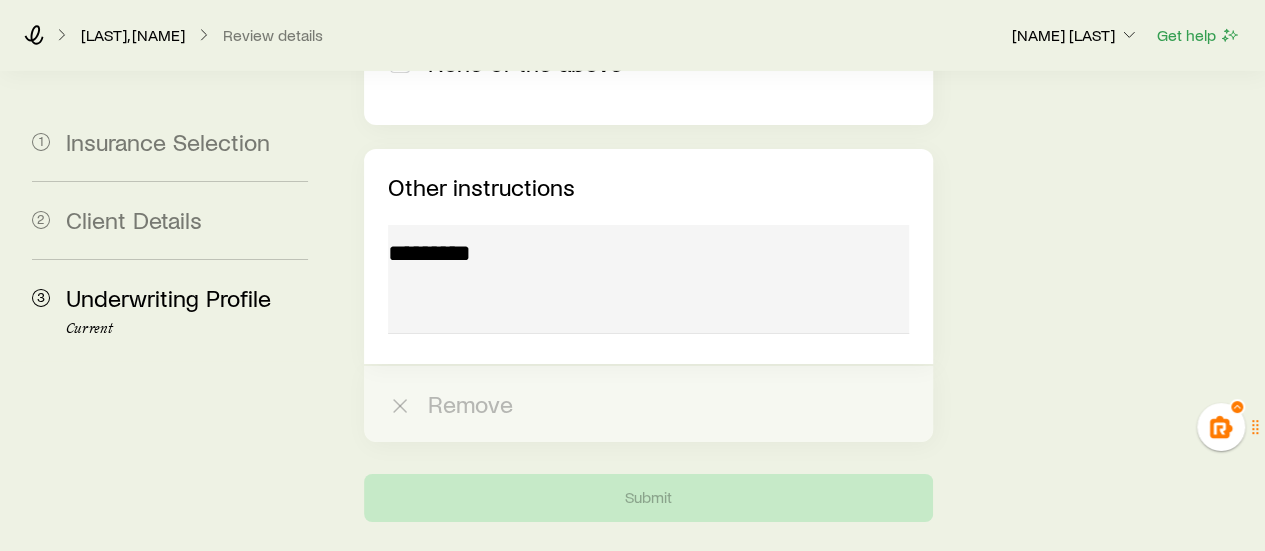 scroll, scrollTop: 3358, scrollLeft: 0, axis: vertical 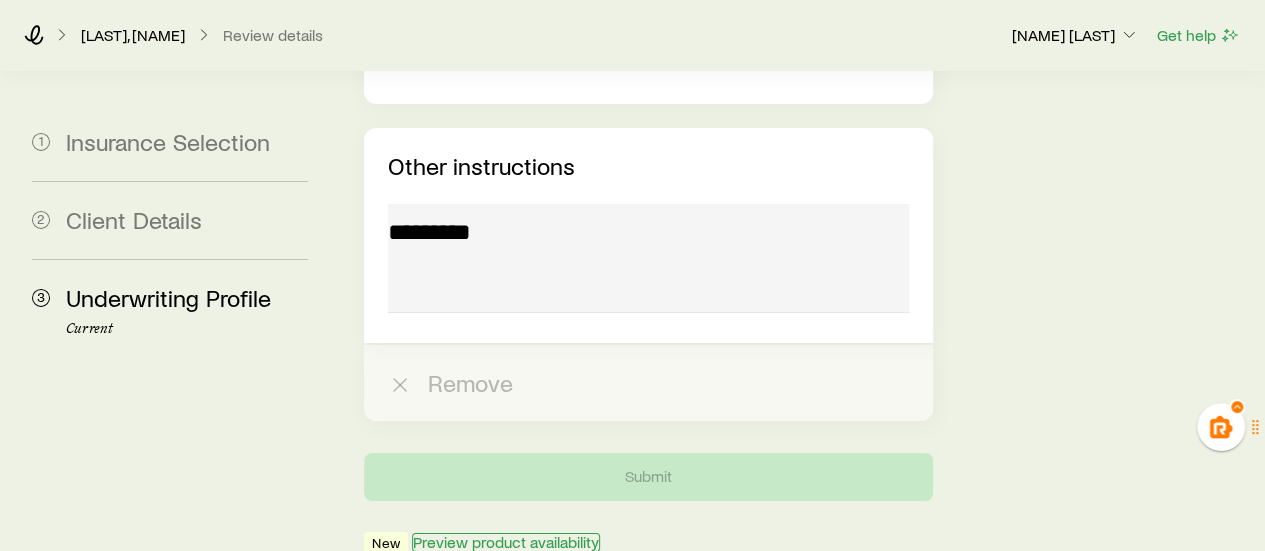click on "Preview product availability" at bounding box center (506, 542) 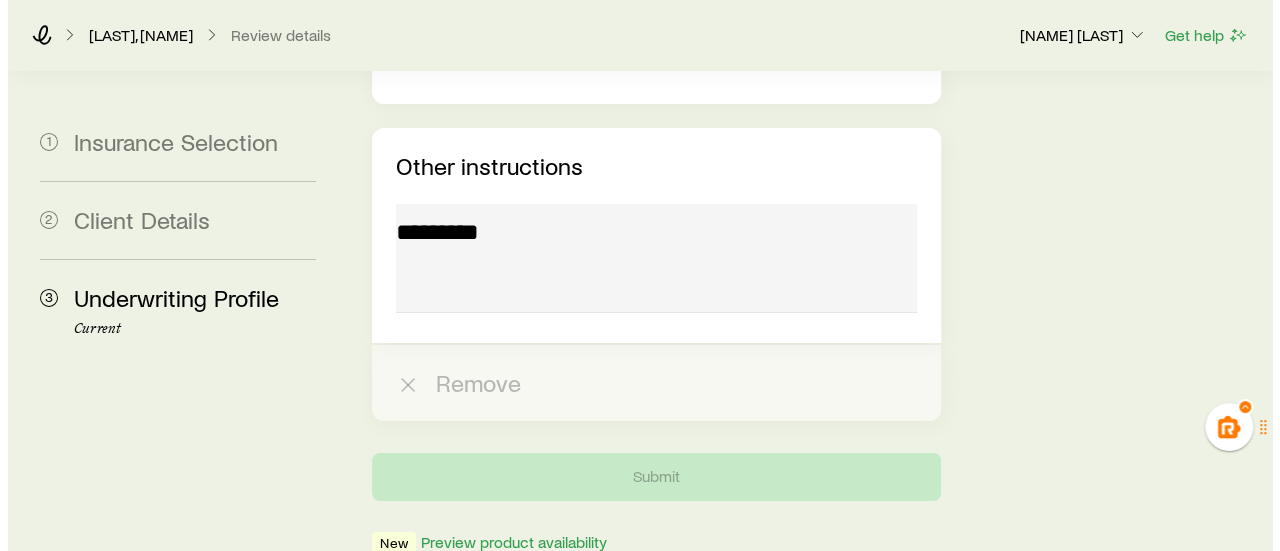 scroll, scrollTop: 0, scrollLeft: 0, axis: both 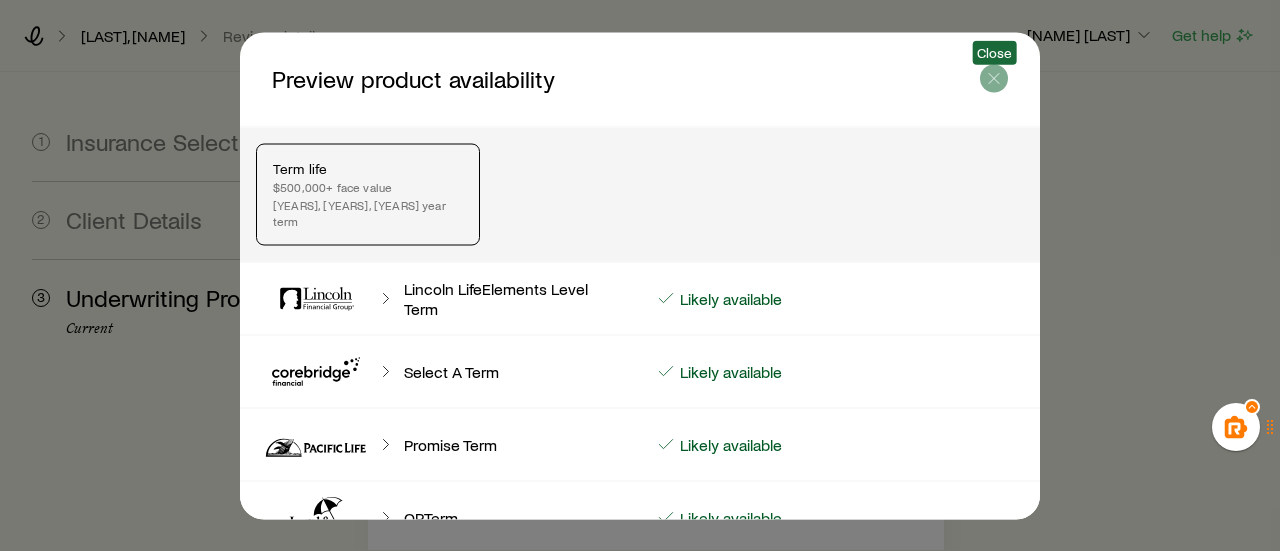 click 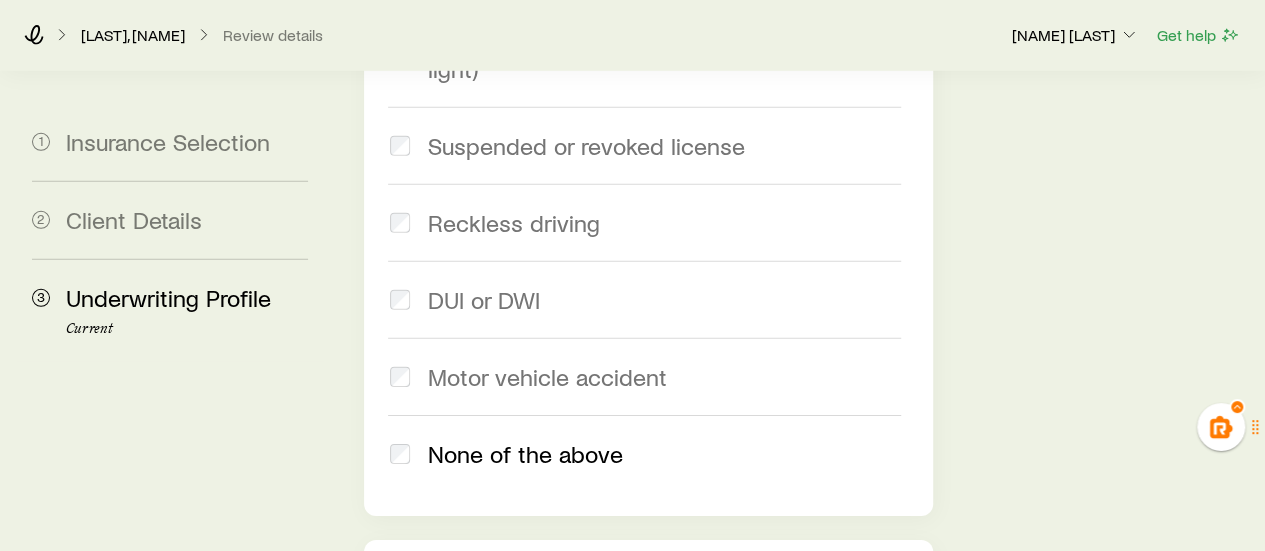 scroll, scrollTop: 2858, scrollLeft: 0, axis: vertical 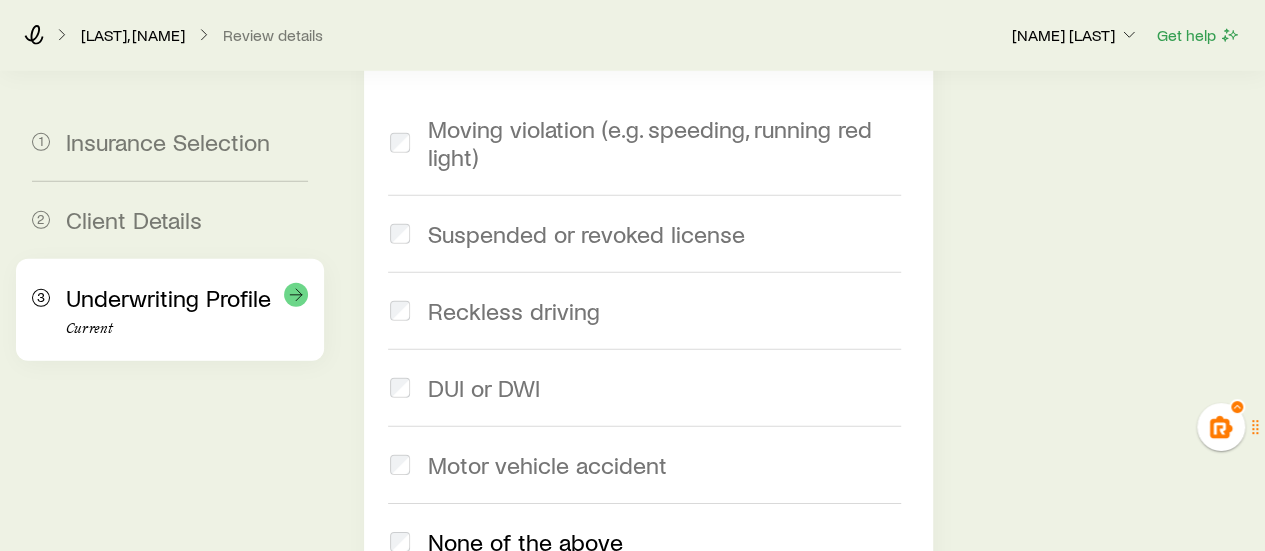 click on "Underwriting Profile" at bounding box center (168, 297) 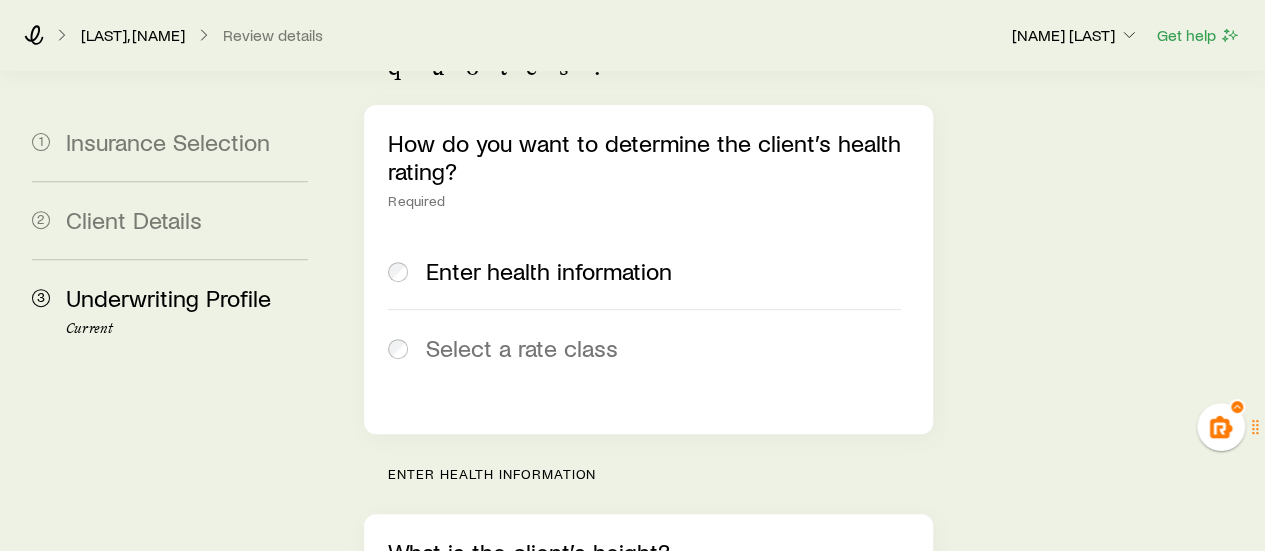 scroll, scrollTop: 0, scrollLeft: 0, axis: both 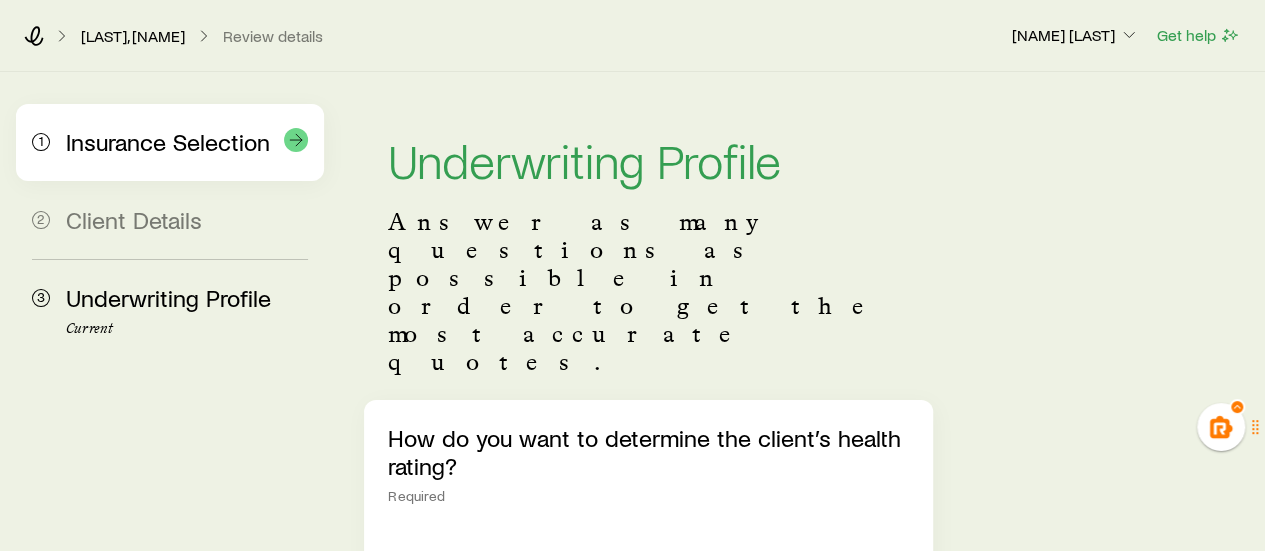 click on "Insurance Selection" at bounding box center [168, 141] 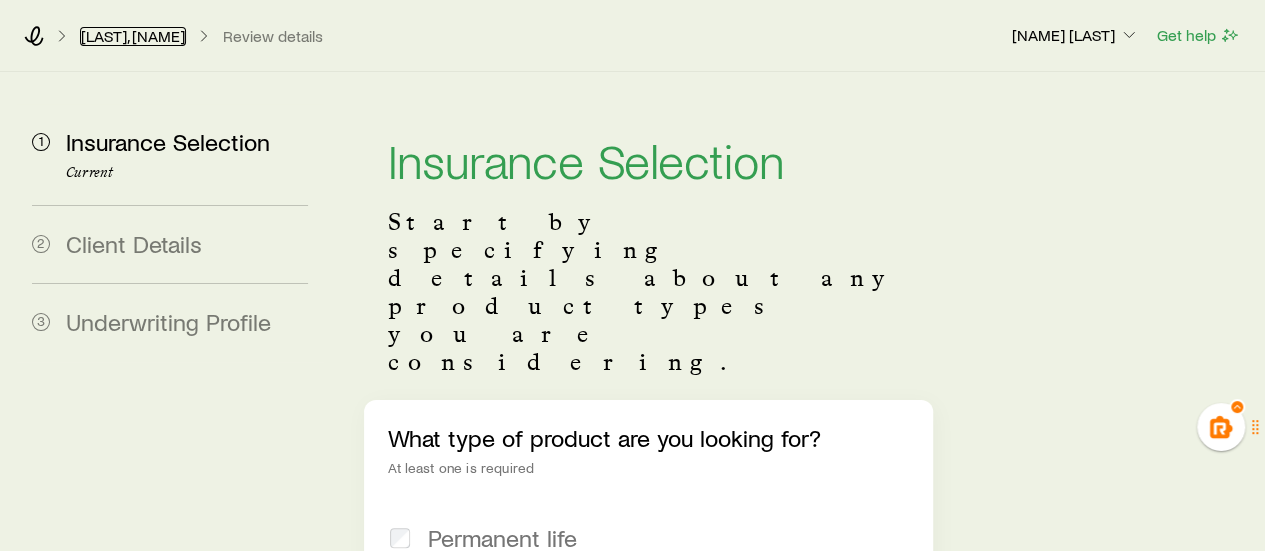 click on "[LAST], [NAME]" at bounding box center [133, 36] 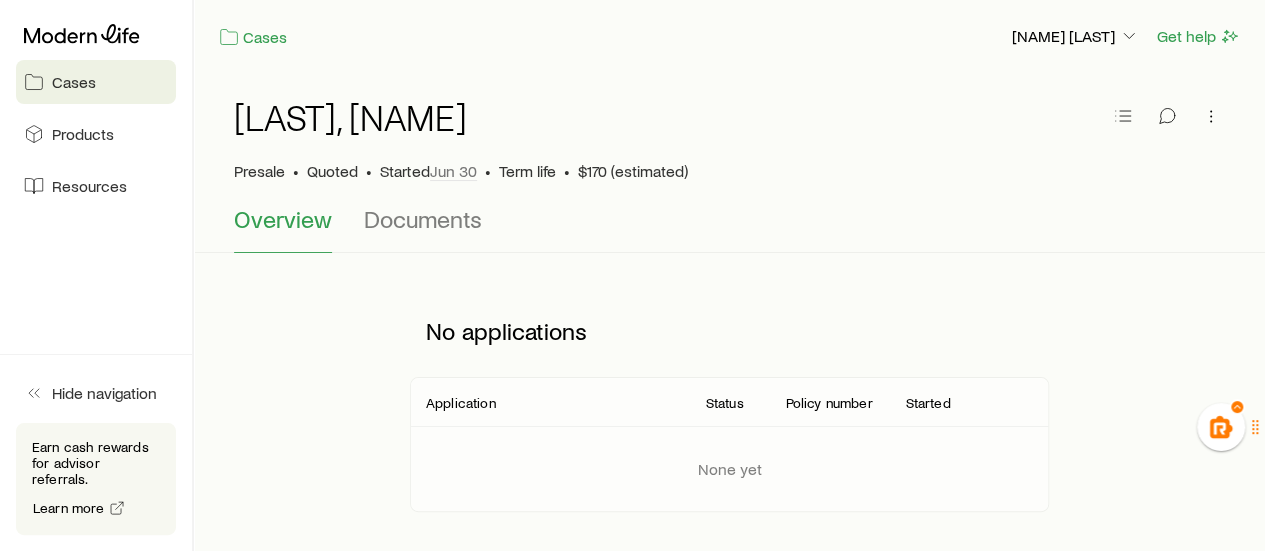 scroll, scrollTop: 0, scrollLeft: 0, axis: both 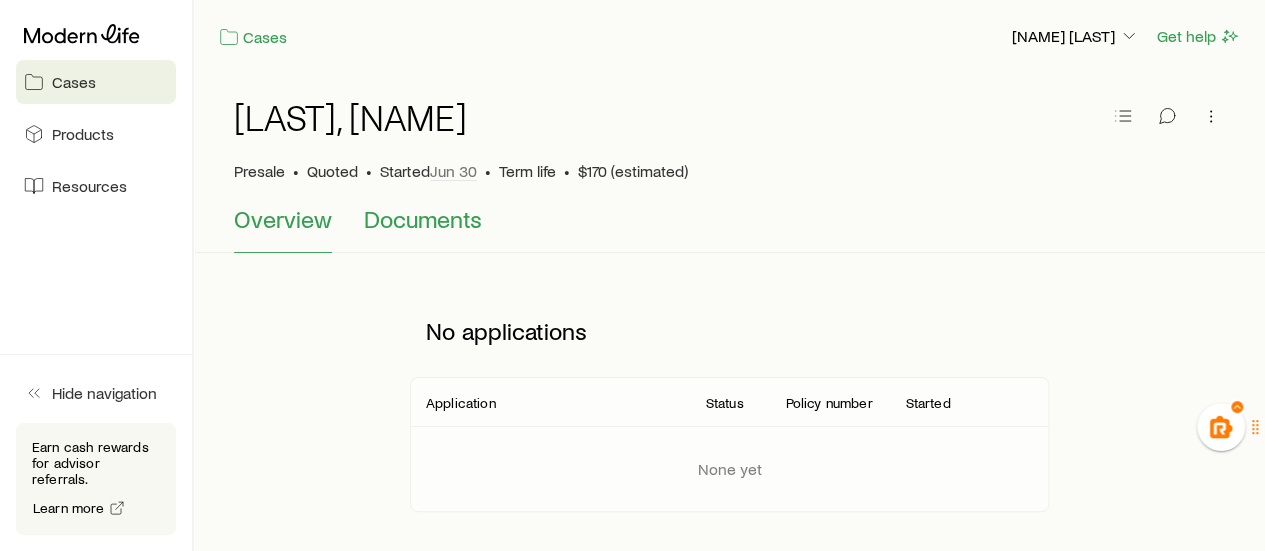 click on "Documents" at bounding box center (423, 219) 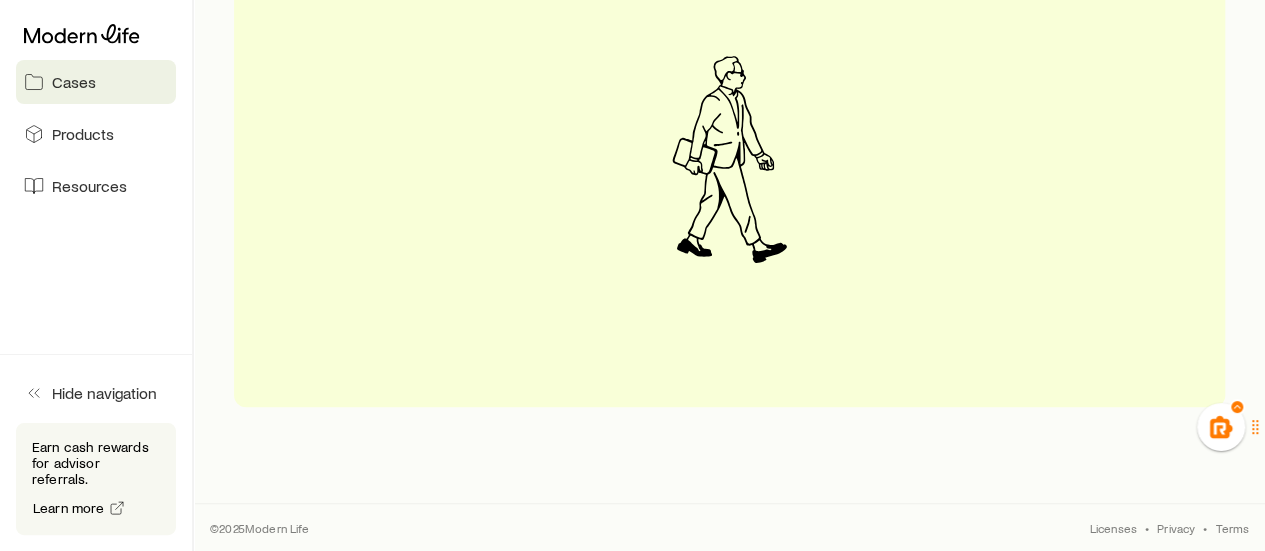 scroll, scrollTop: 0, scrollLeft: 0, axis: both 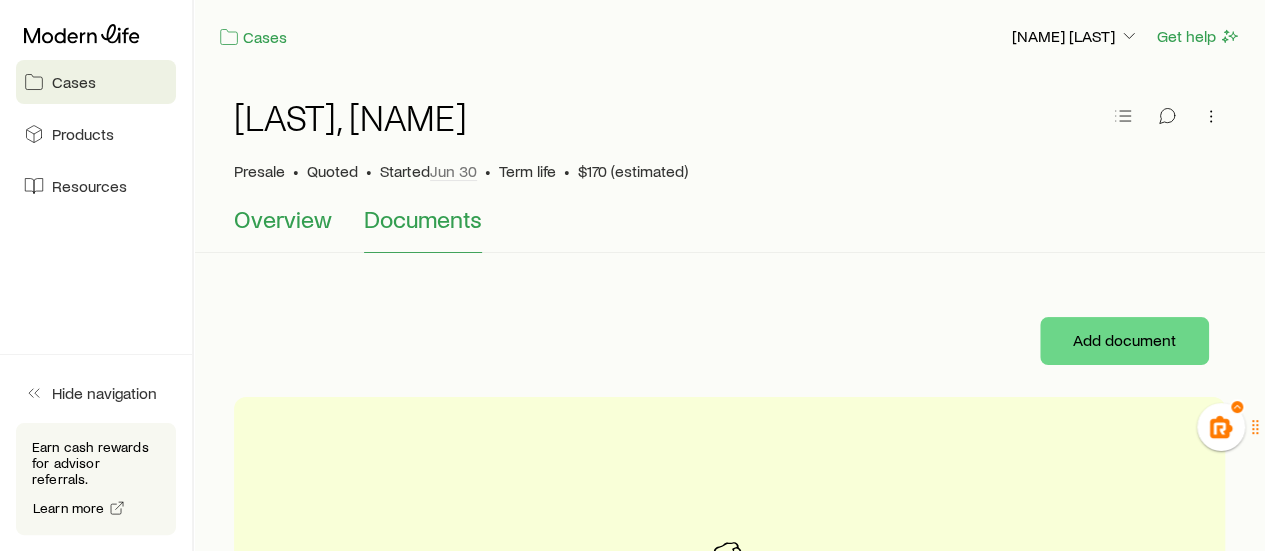 click on "Overview" at bounding box center (283, 219) 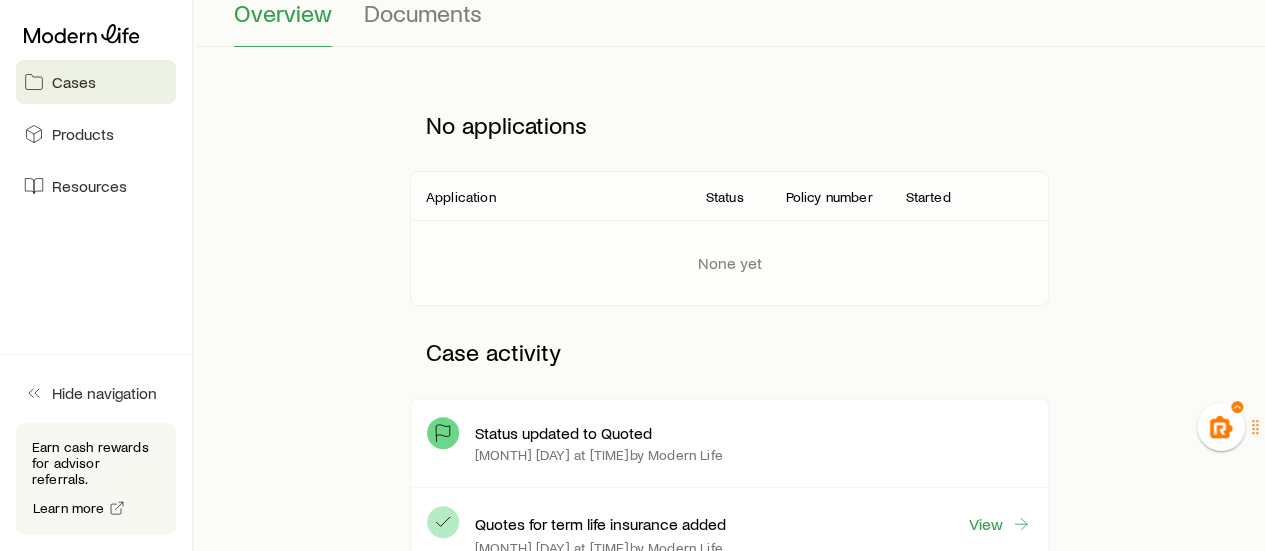 scroll, scrollTop: 0, scrollLeft: 0, axis: both 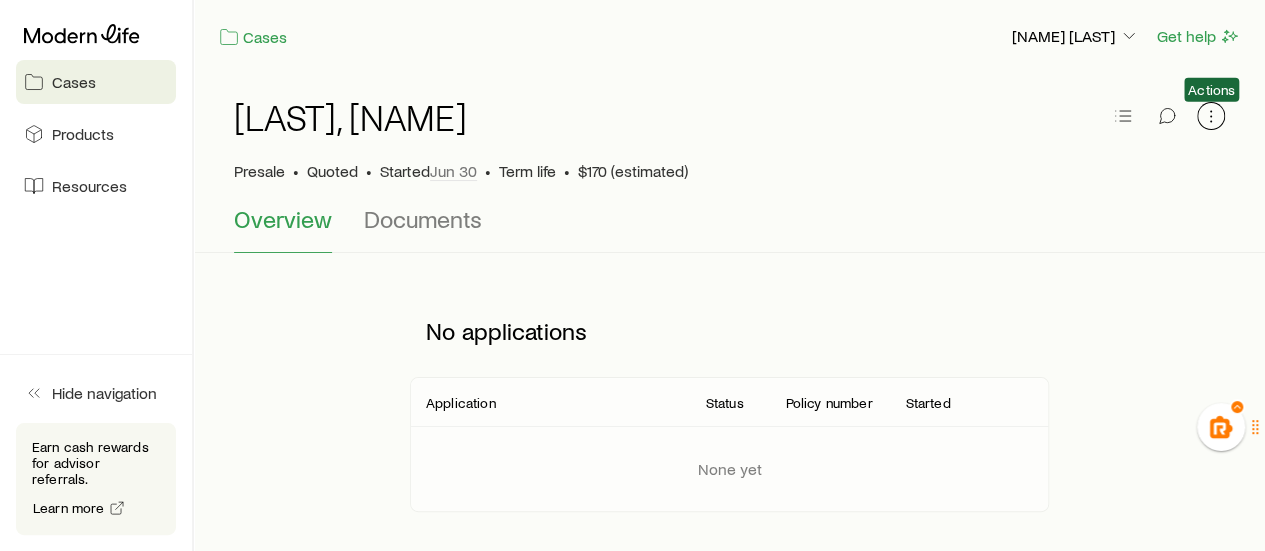 click 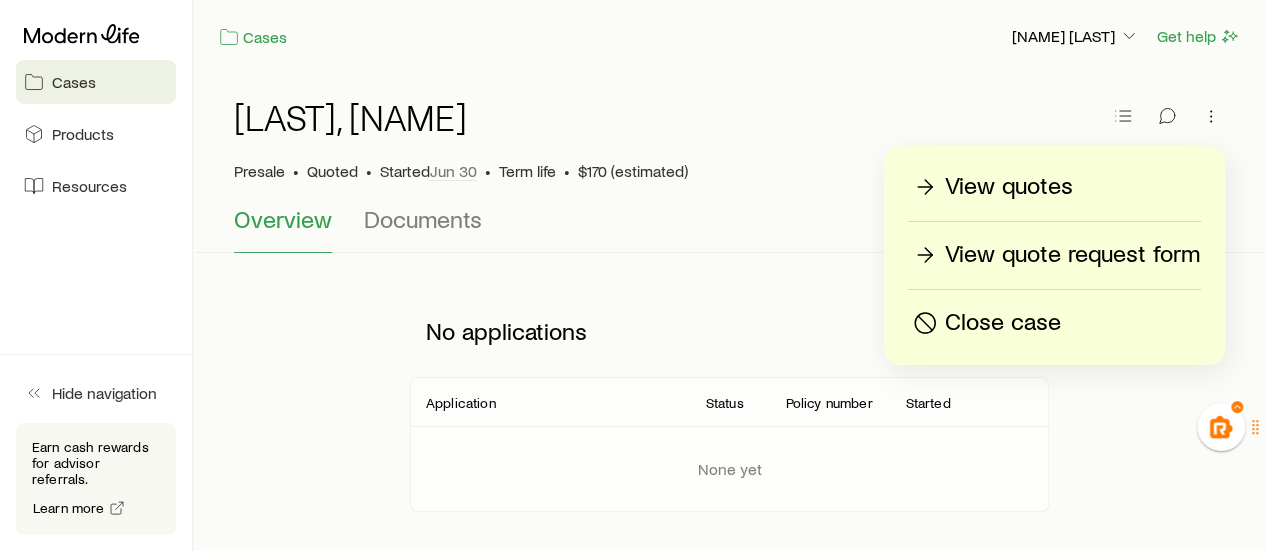 click on "View quotes" at bounding box center (1009, 187) 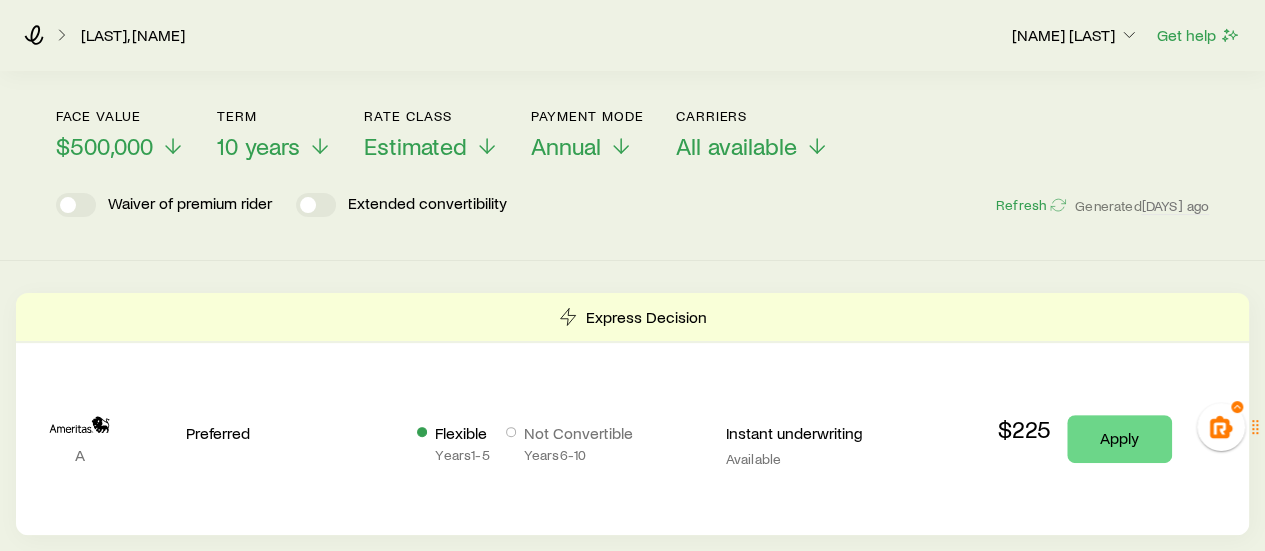 scroll, scrollTop: 0, scrollLeft: 0, axis: both 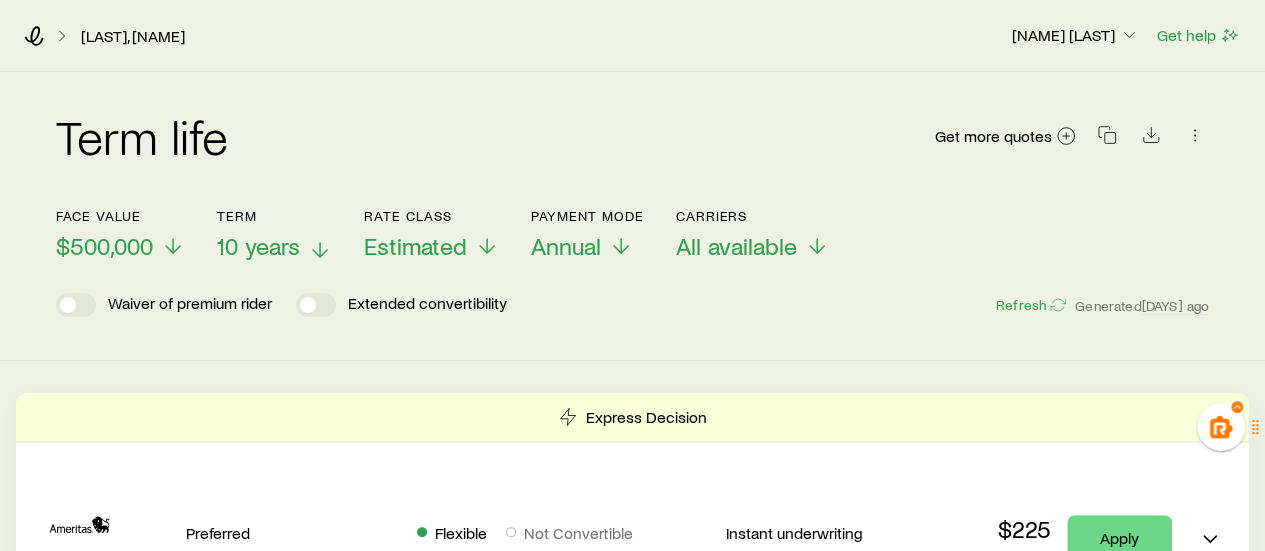 click on "10 years" at bounding box center [258, 246] 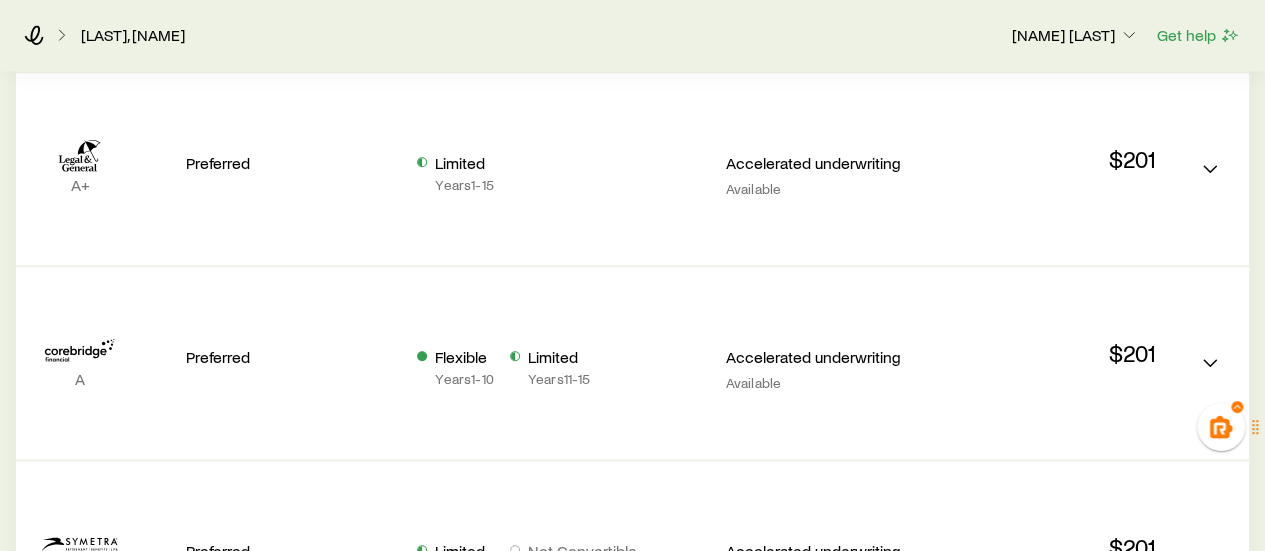 scroll, scrollTop: 400, scrollLeft: 0, axis: vertical 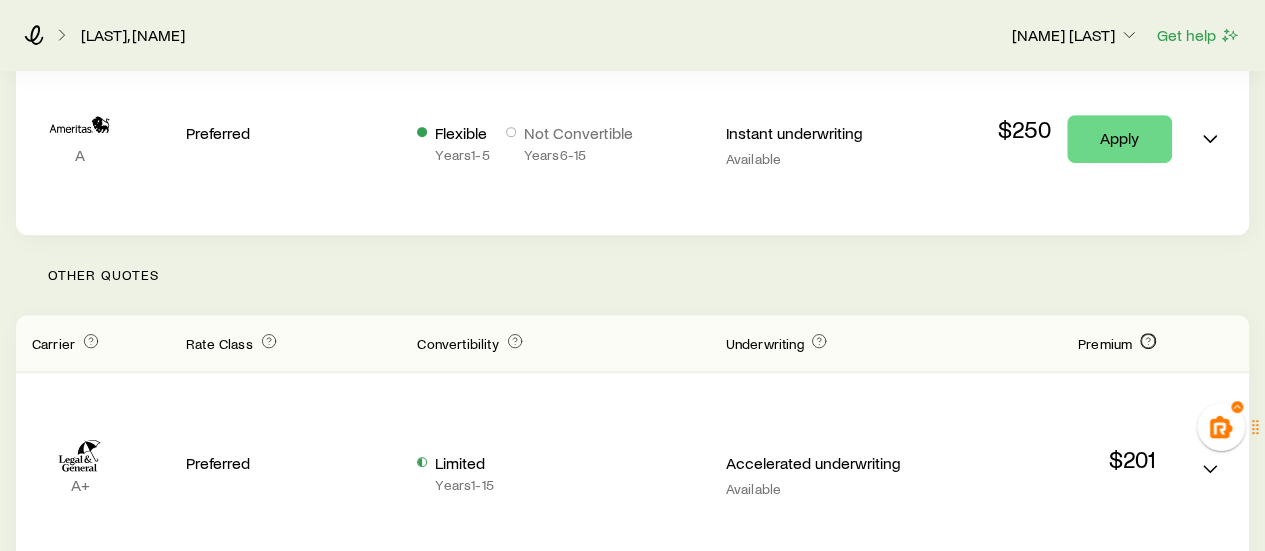 click 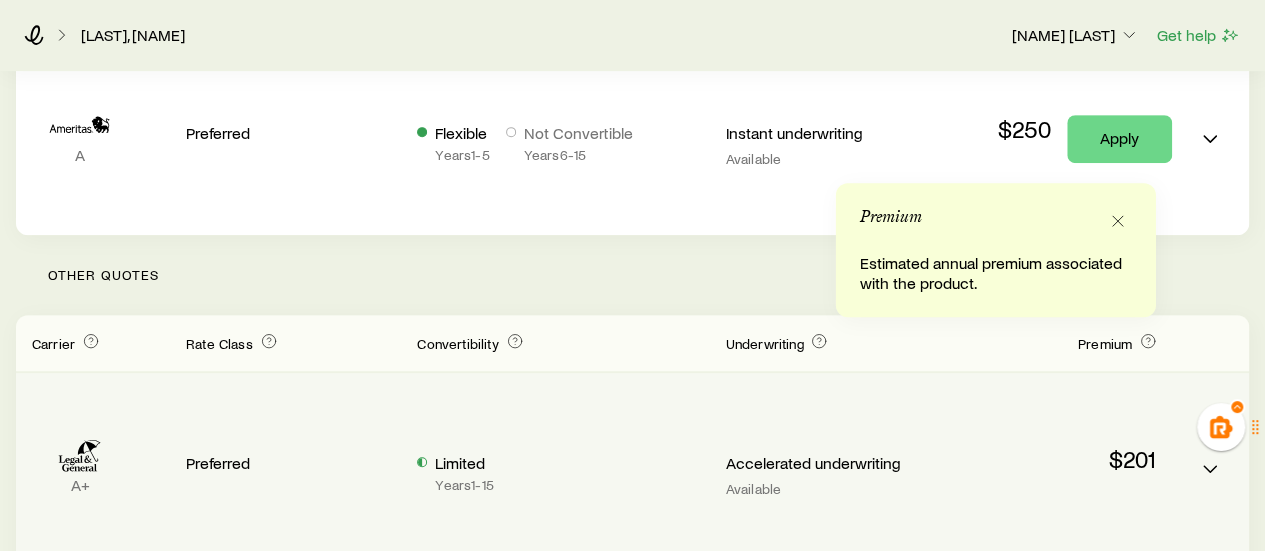 click on "A+ Preferred Limited Years  1 - 15 Accelerated underwriting Available $201" at bounding box center (632, 469) 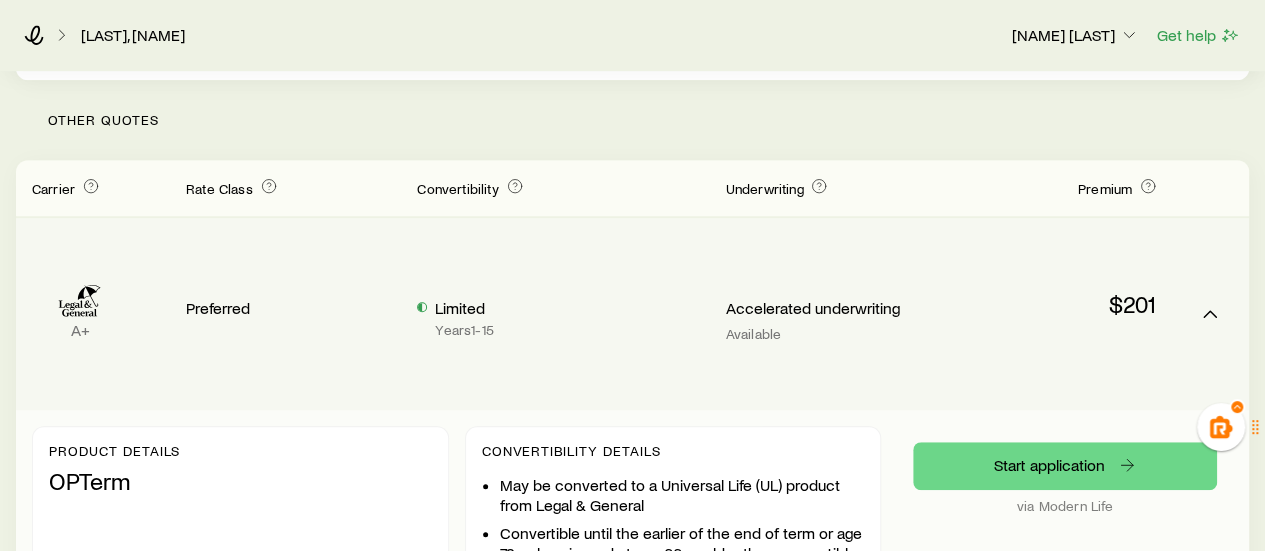 scroll, scrollTop: 500, scrollLeft: 0, axis: vertical 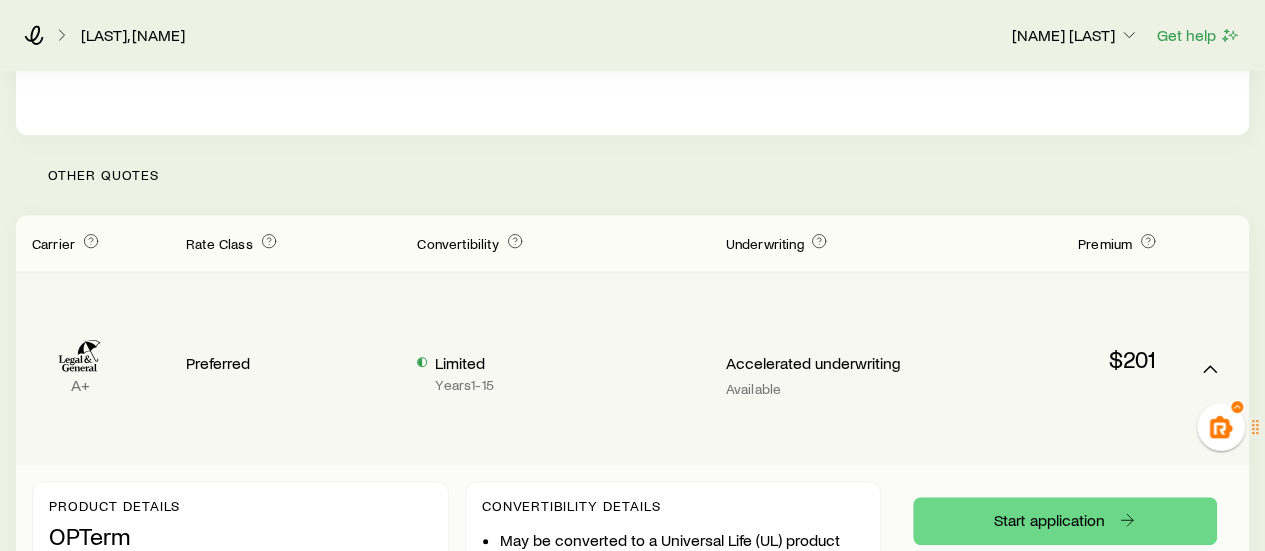 click on "A+ Preferred Limited Years  1 - 15 Accelerated underwriting Available $201" at bounding box center (632, 369) 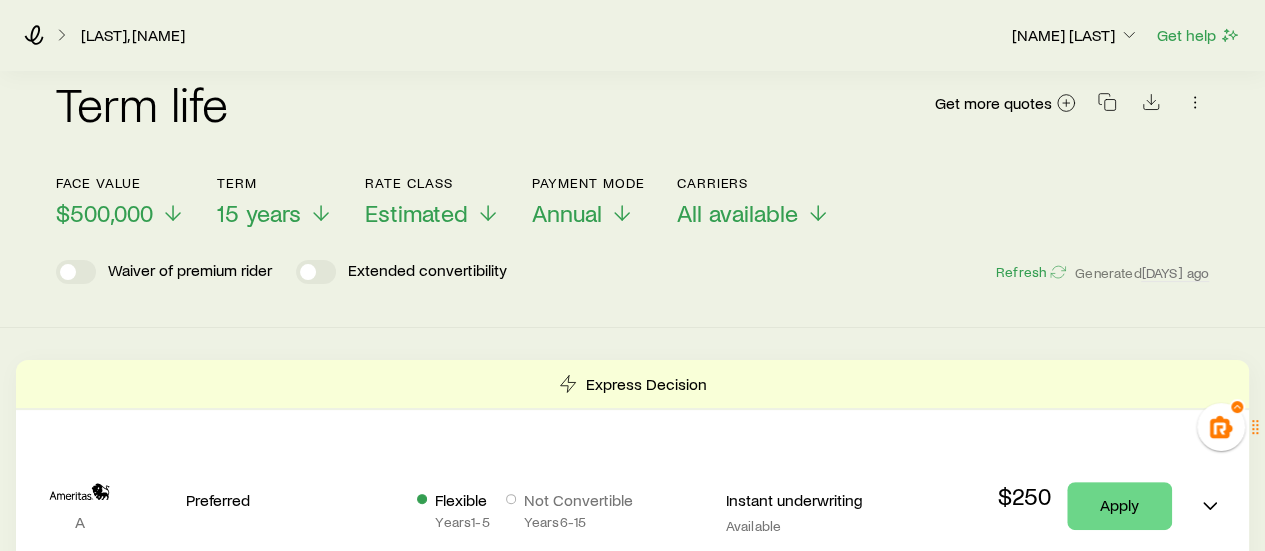 scroll, scrollTop: 0, scrollLeft: 0, axis: both 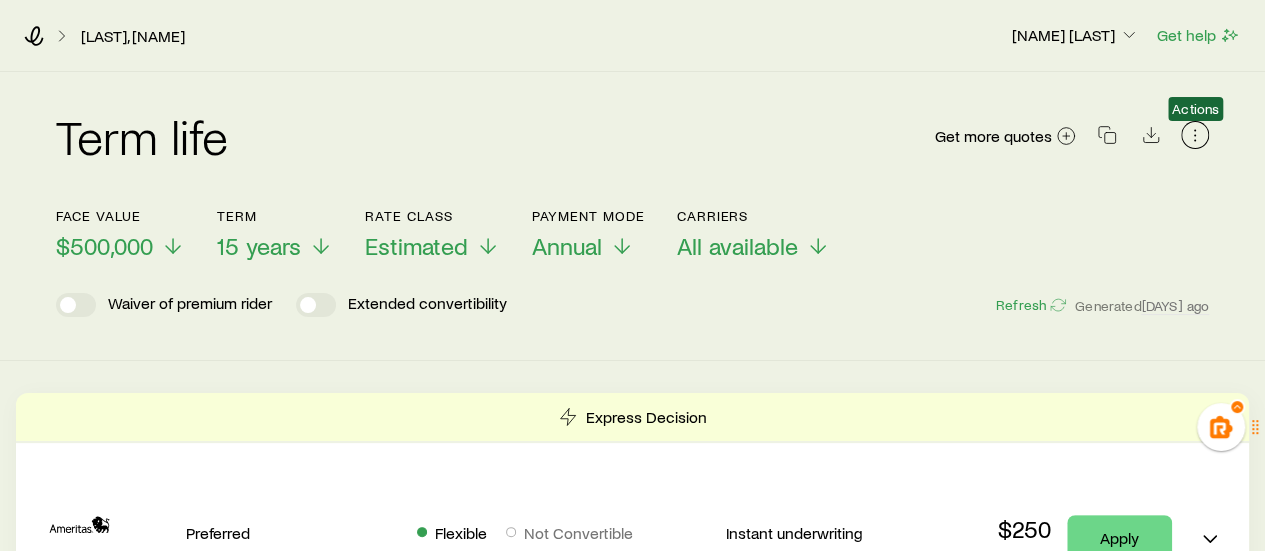 click 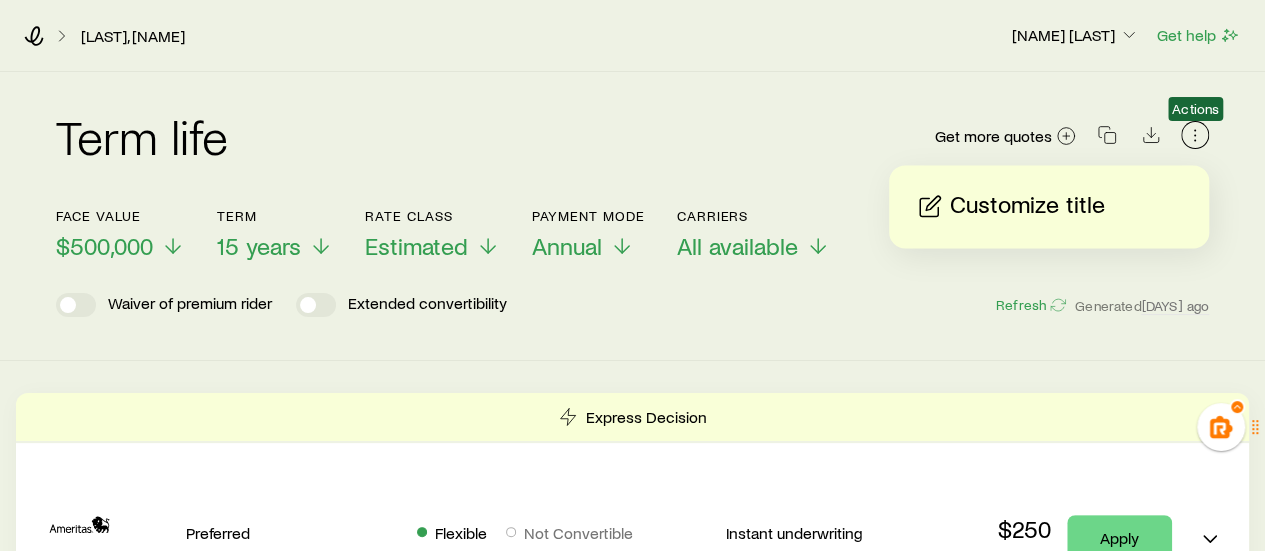 click 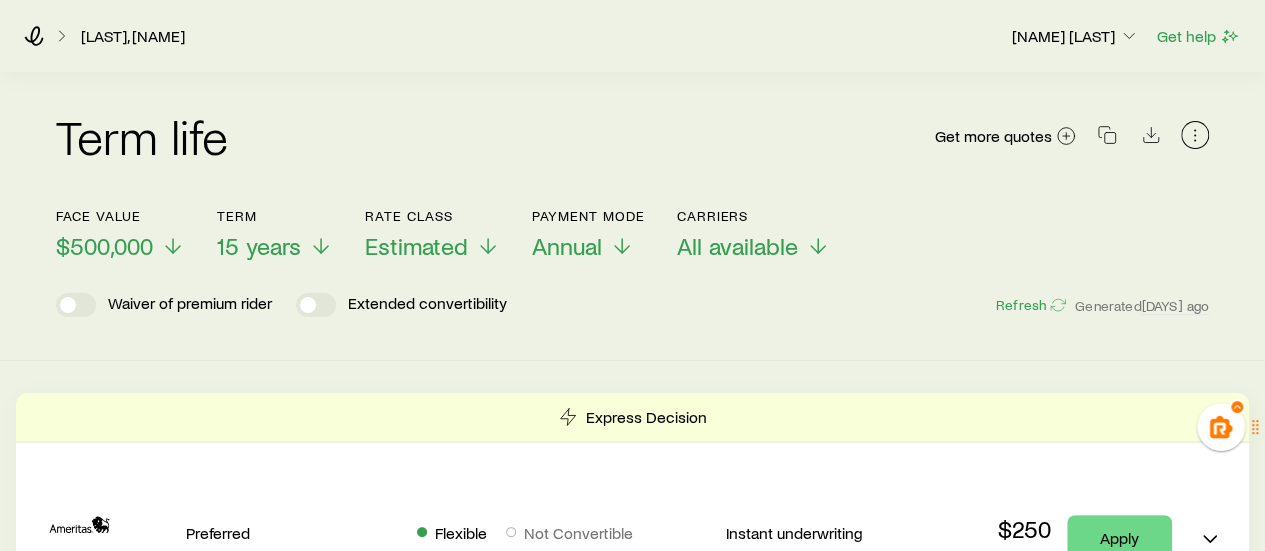scroll, scrollTop: 100, scrollLeft: 0, axis: vertical 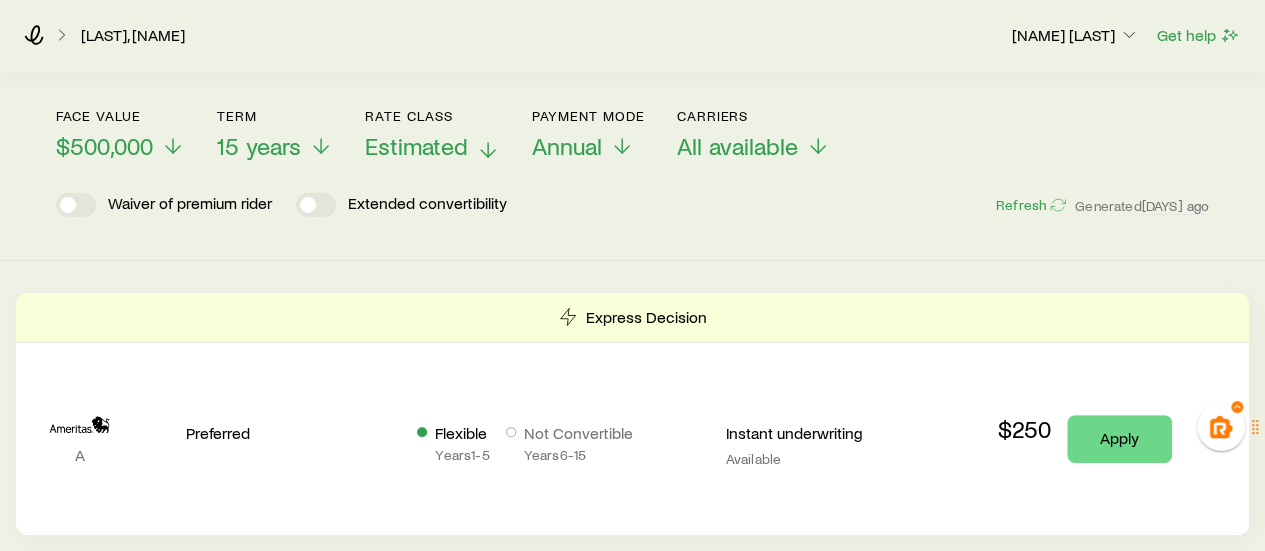 click on "Estimated" at bounding box center [416, 146] 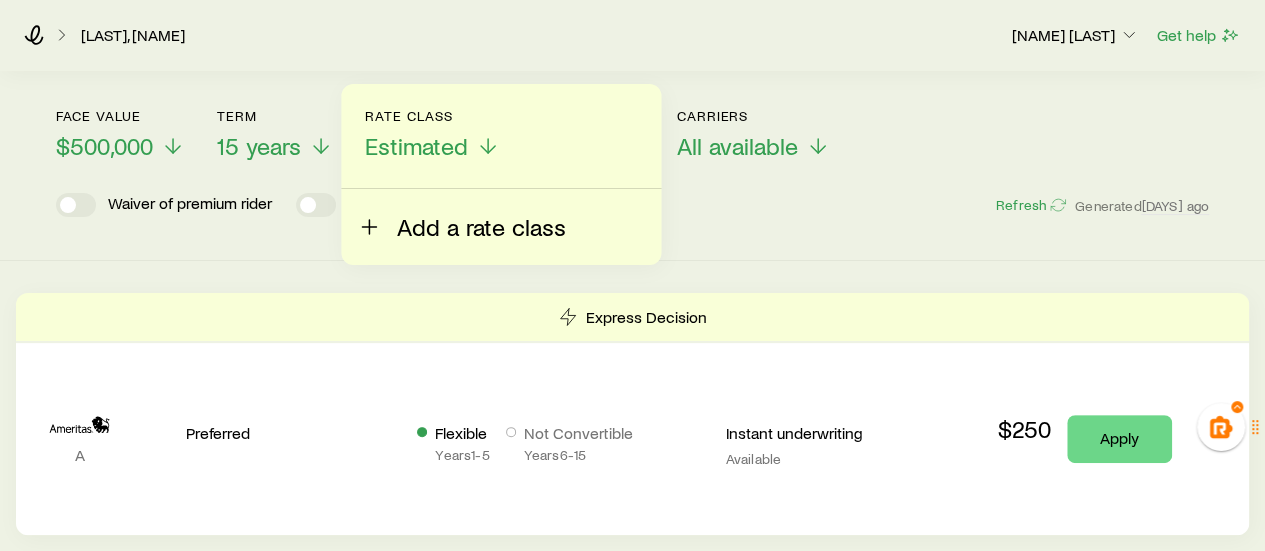 click on "Add a rate class" at bounding box center (481, 227) 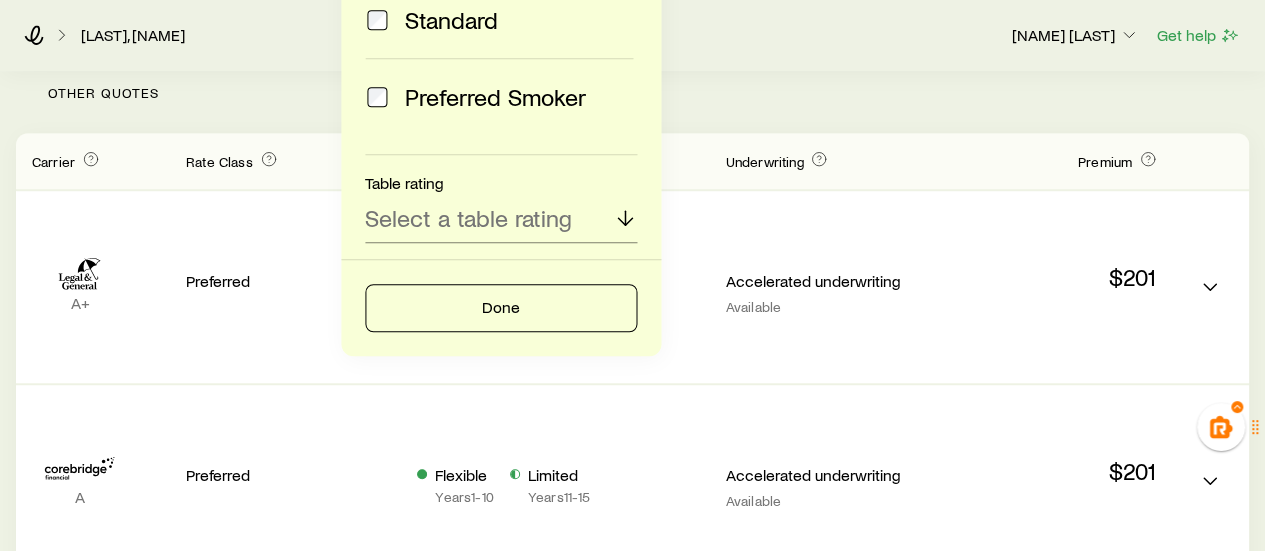 scroll, scrollTop: 600, scrollLeft: 0, axis: vertical 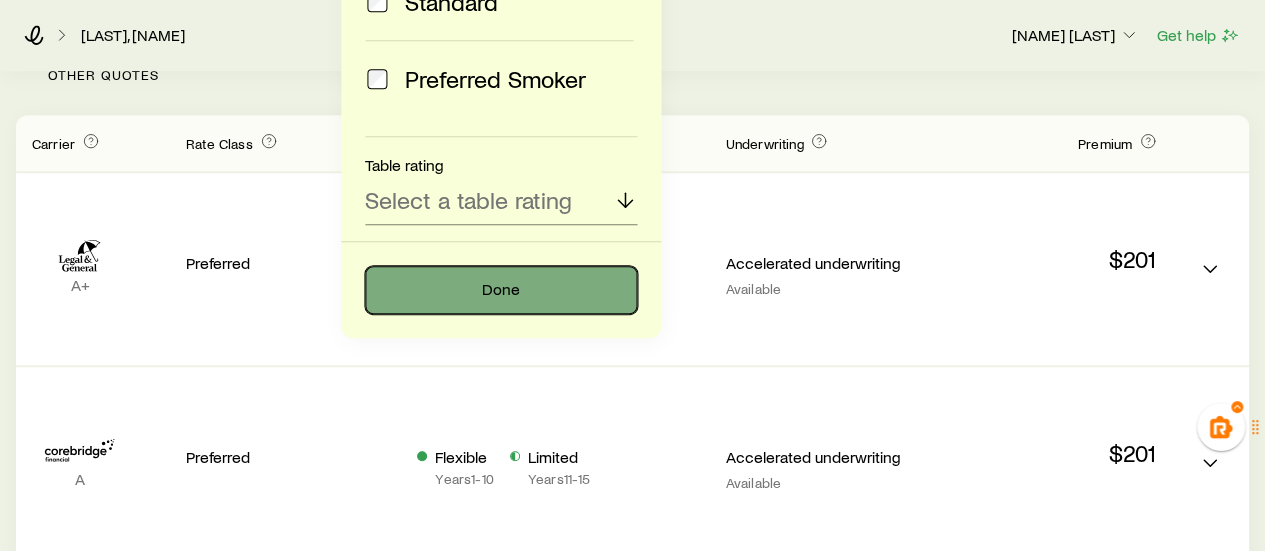 click on "Done" at bounding box center [501, 290] 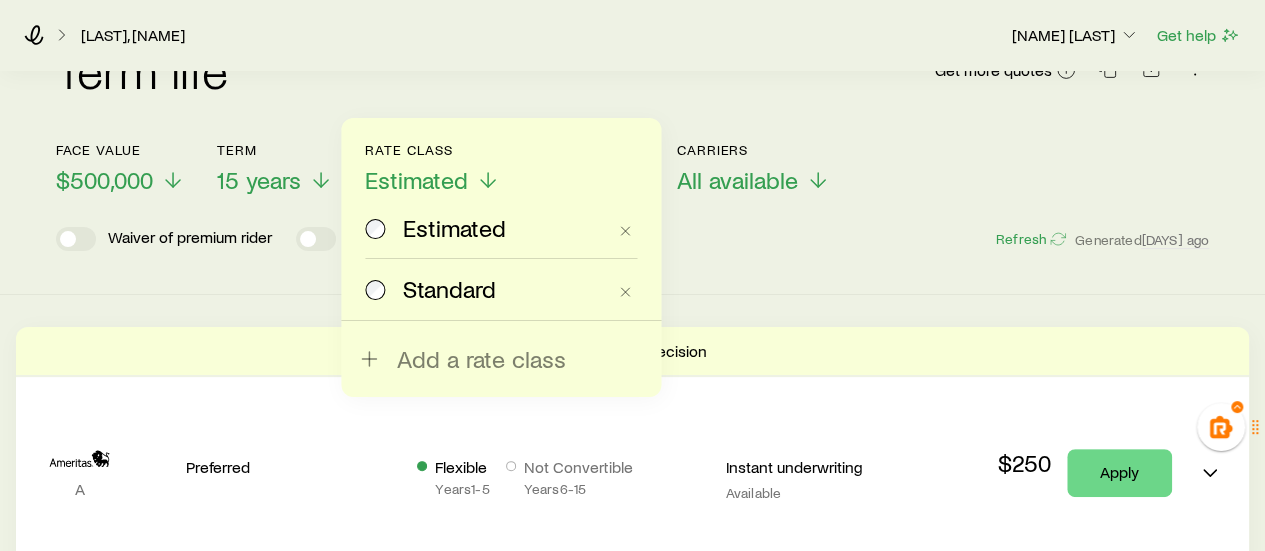 scroll, scrollTop: 0, scrollLeft: 0, axis: both 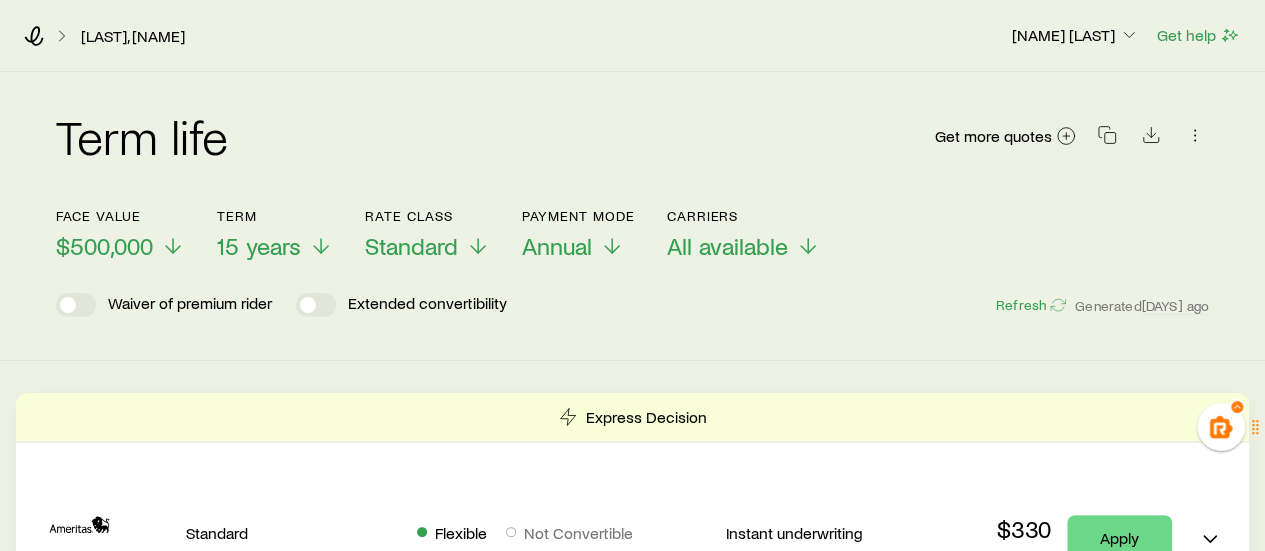 click on "Term life Get more quotes" at bounding box center [632, 148] 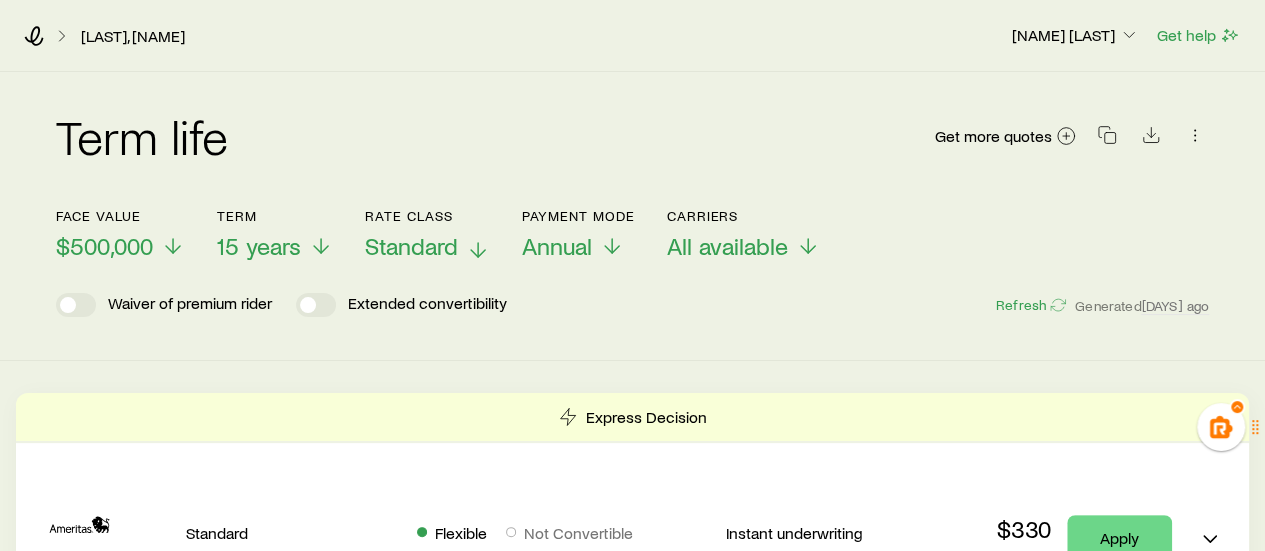 click on "Standard" at bounding box center [411, 246] 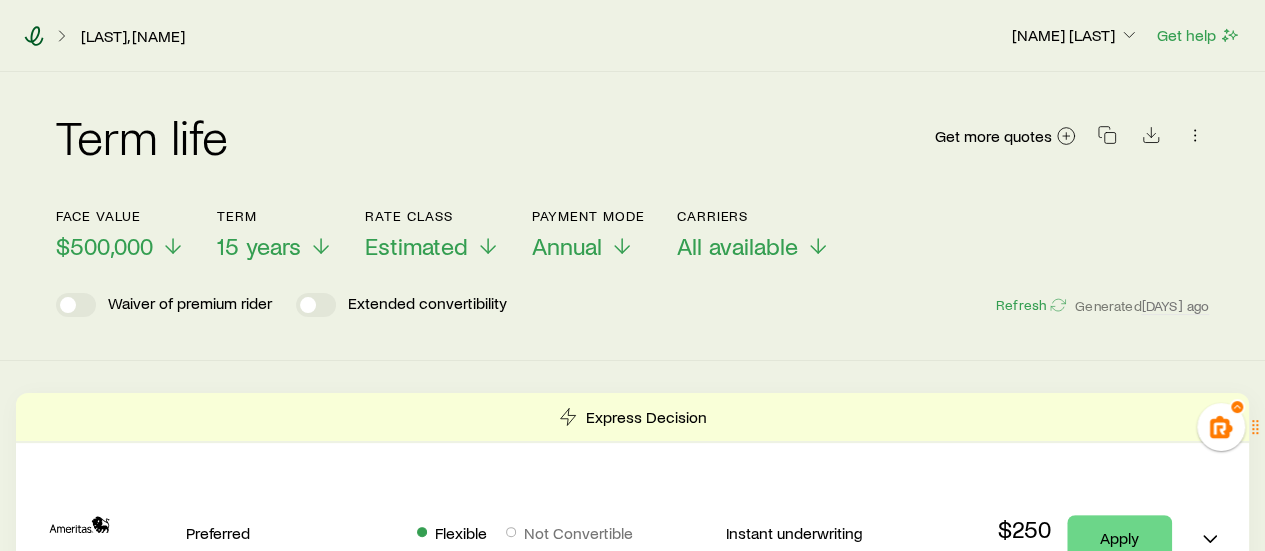 click 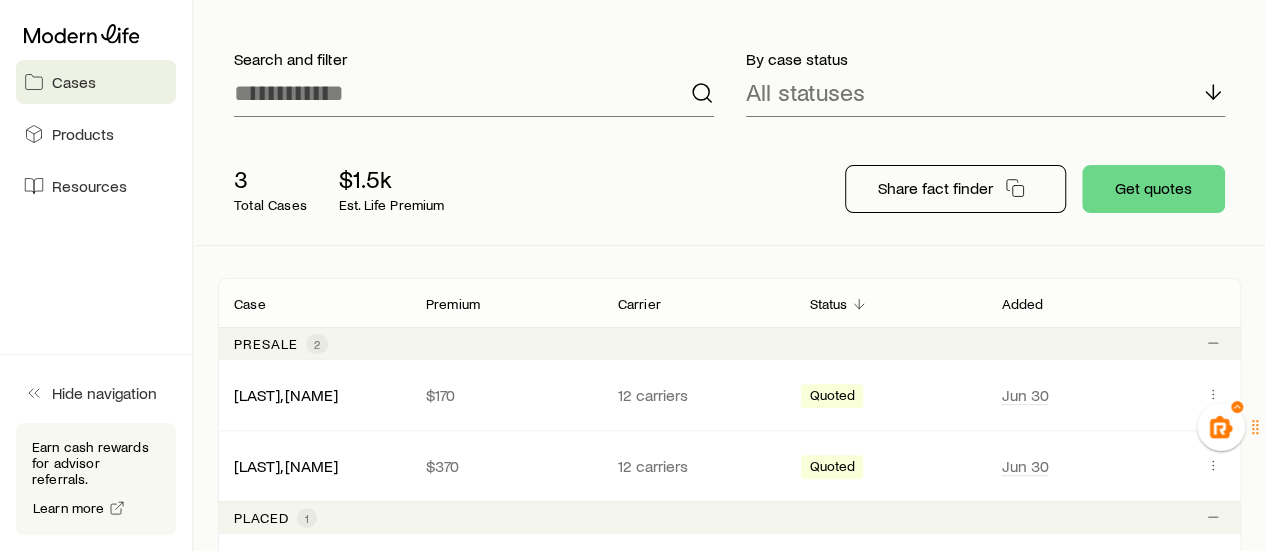 scroll, scrollTop: 200, scrollLeft: 0, axis: vertical 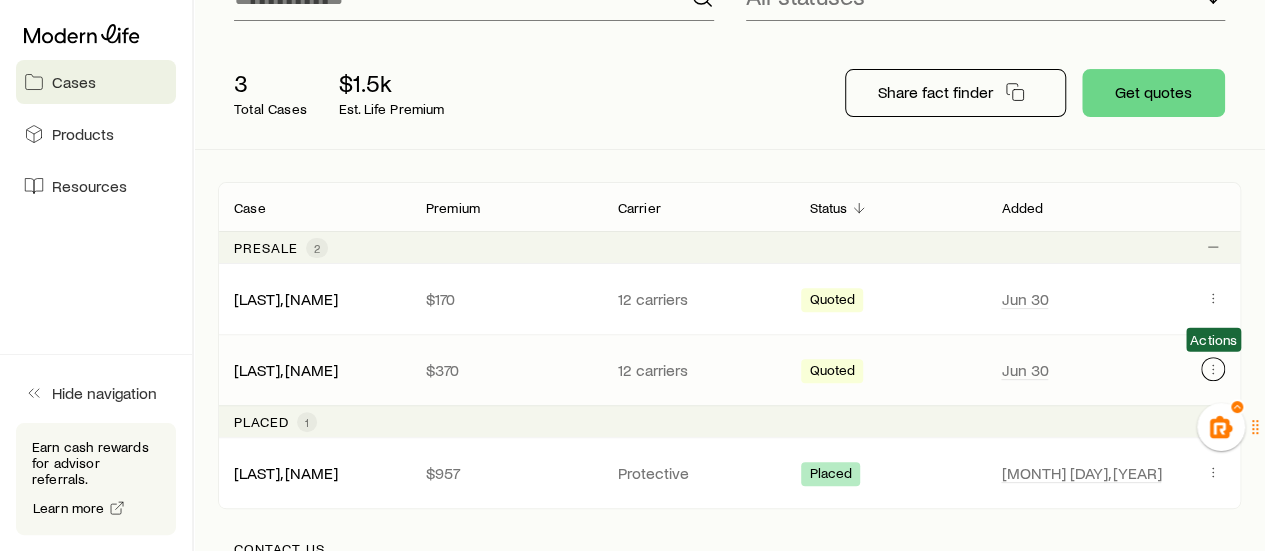 click at bounding box center [1213, 369] 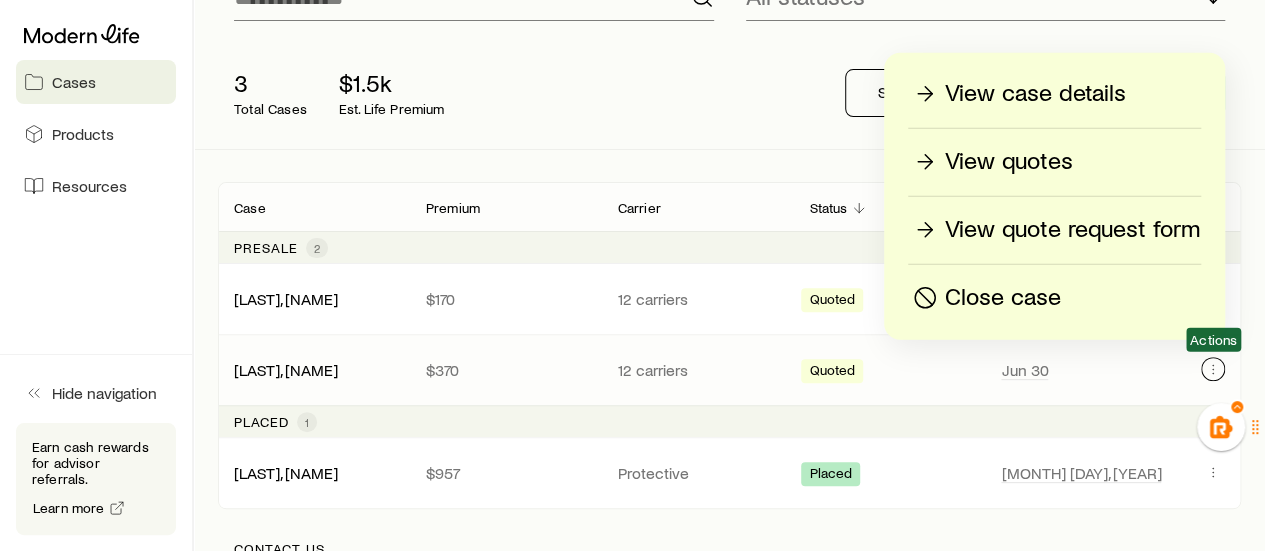 click 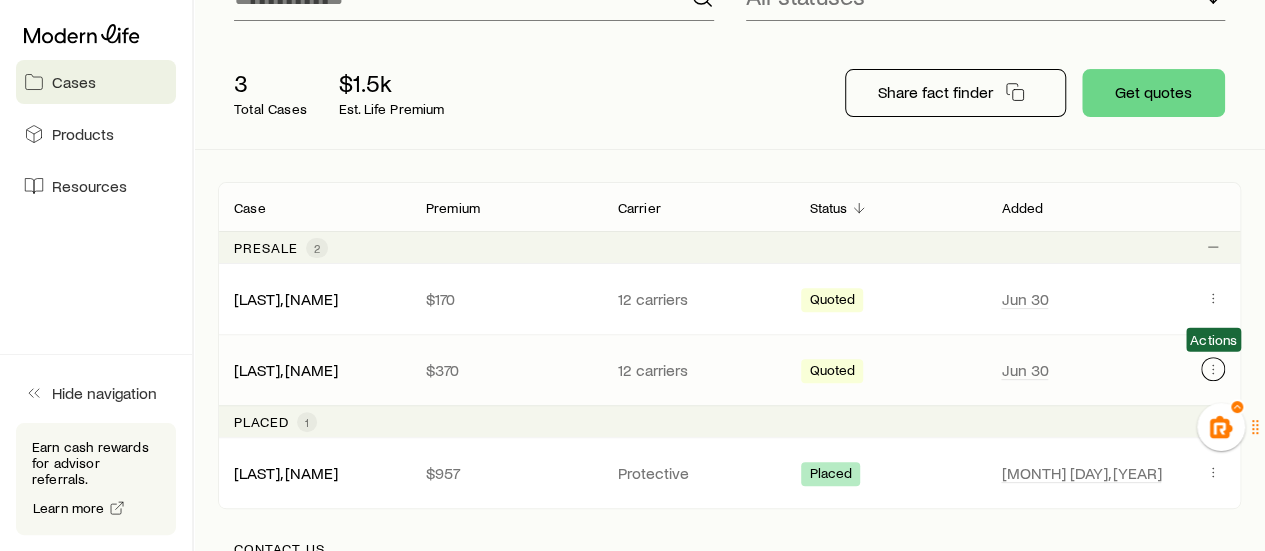 click 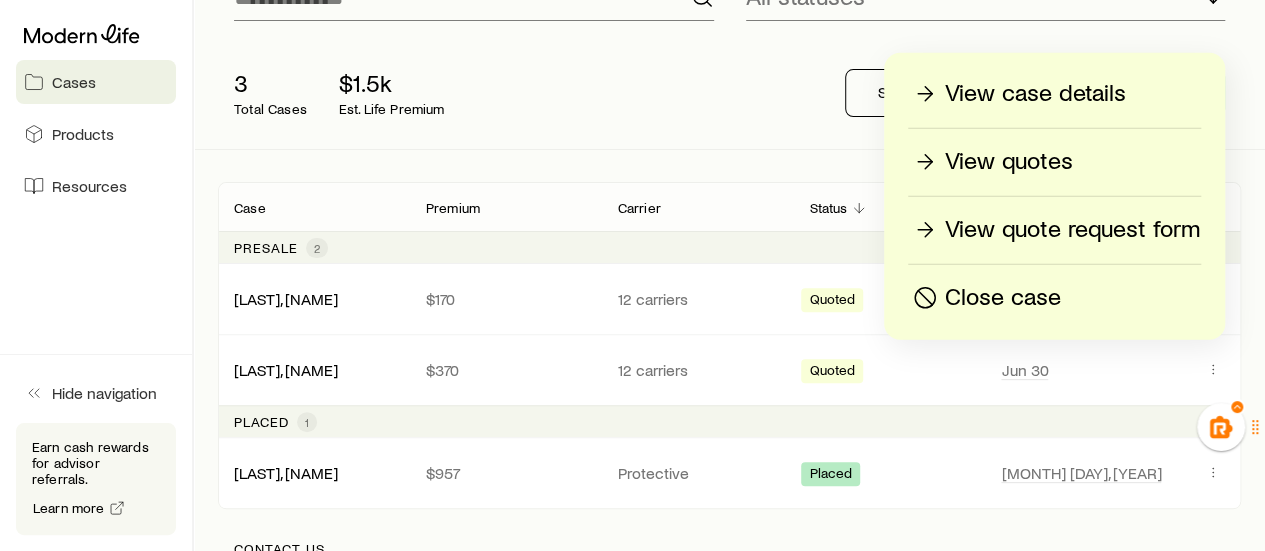 click on "View case details" at bounding box center [1035, 94] 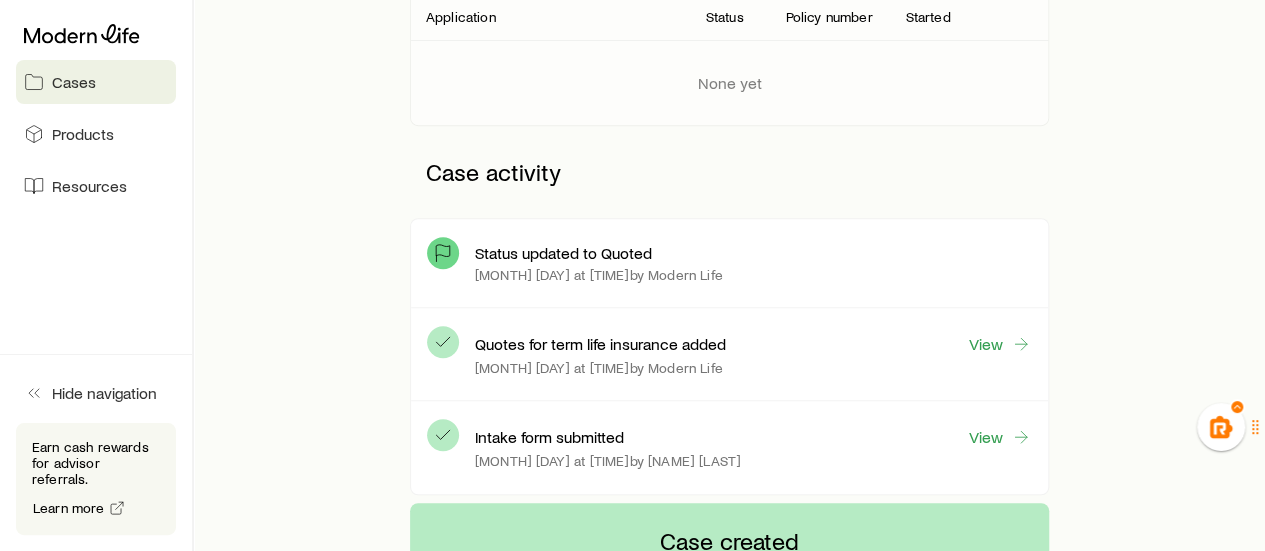 scroll, scrollTop: 500, scrollLeft: 0, axis: vertical 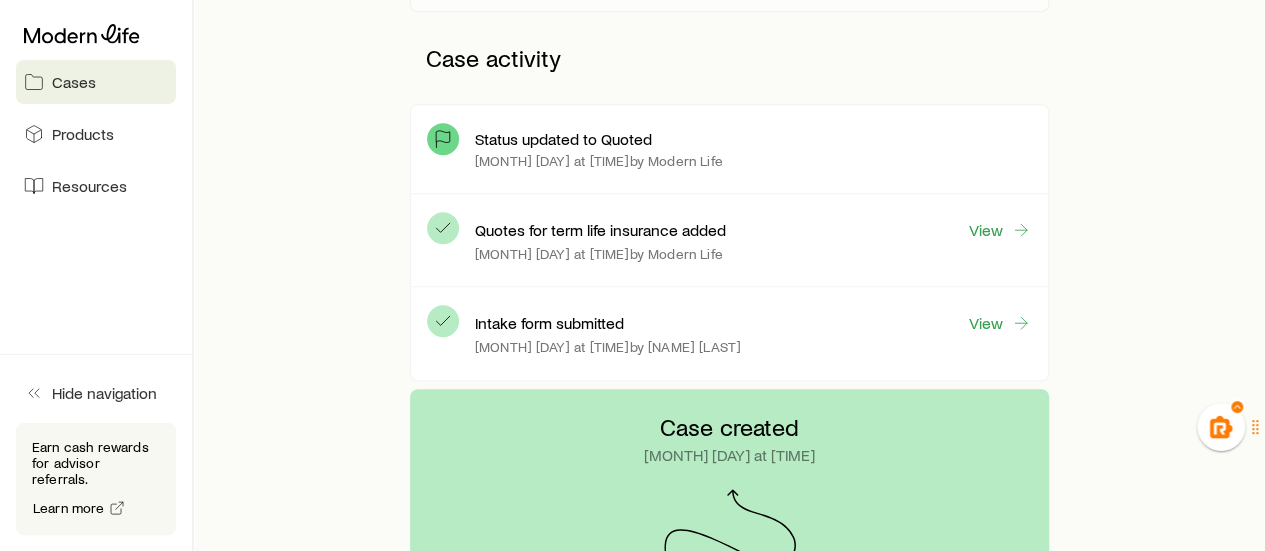 click on "Intake form submitted View [MONTH] [DAY] at [TIME] by [NAME] [LAST]" at bounding box center [753, 333] 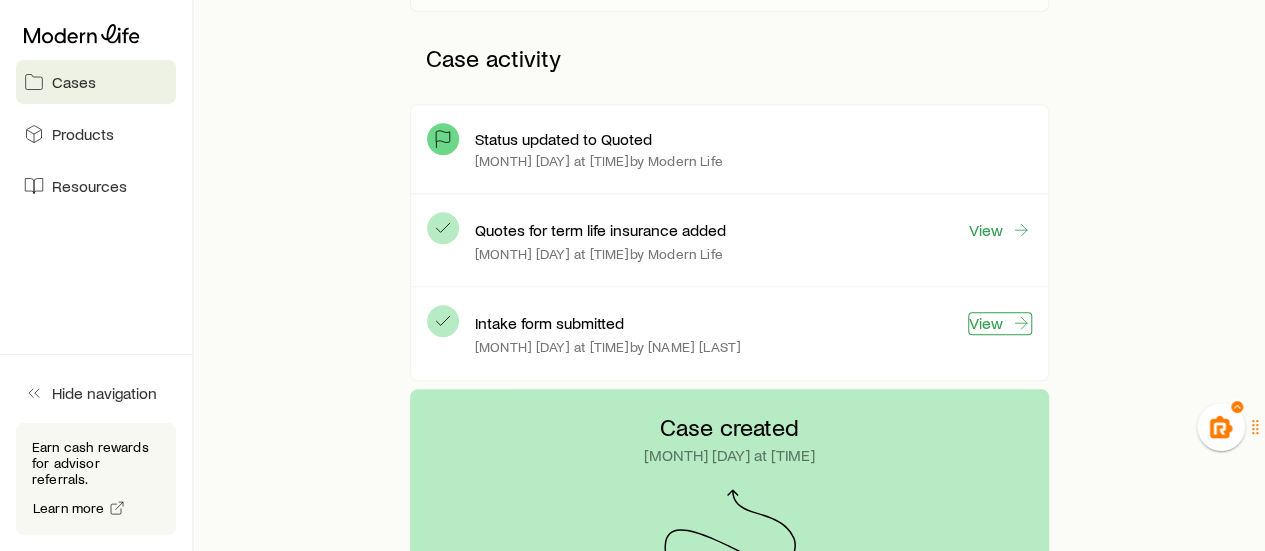 click on "View" at bounding box center [1000, 323] 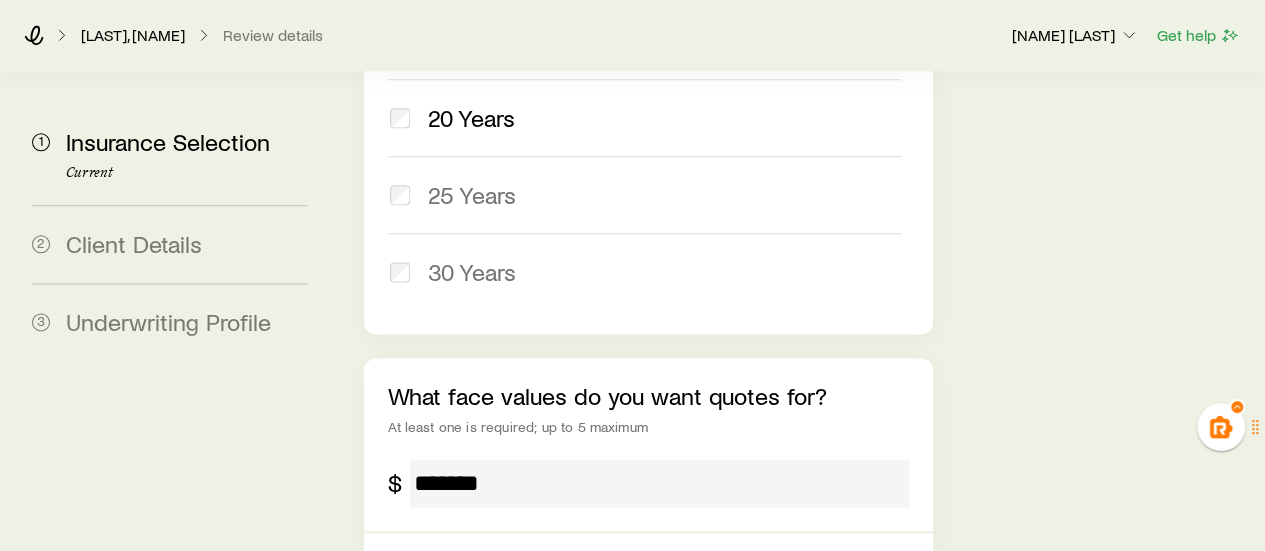 scroll, scrollTop: 1462, scrollLeft: 0, axis: vertical 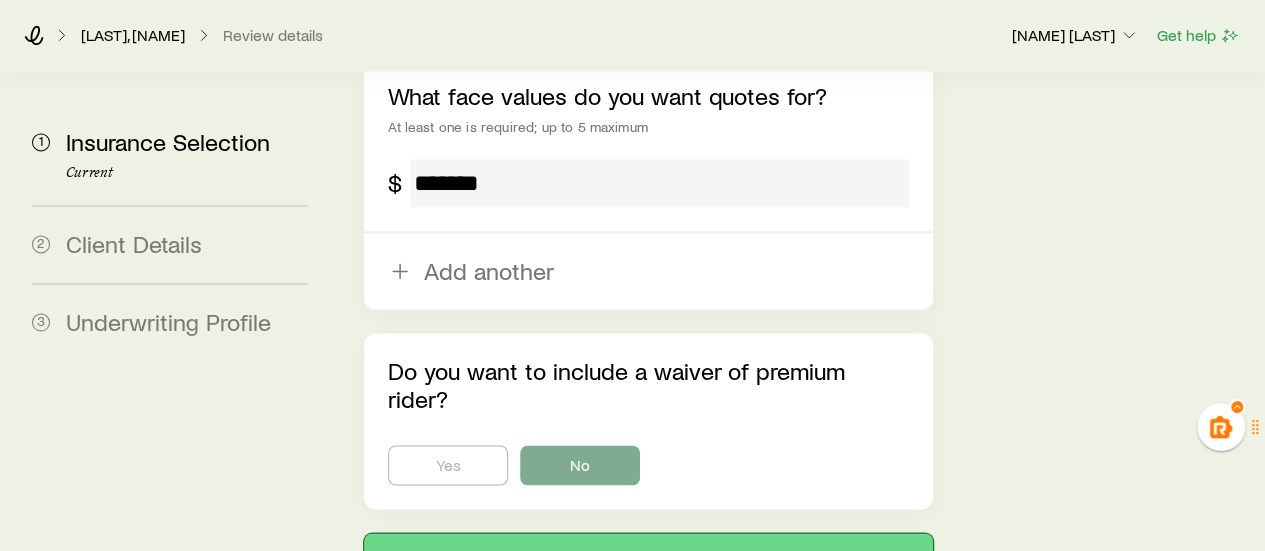 click on "Next: Client Details" at bounding box center (648, 557) 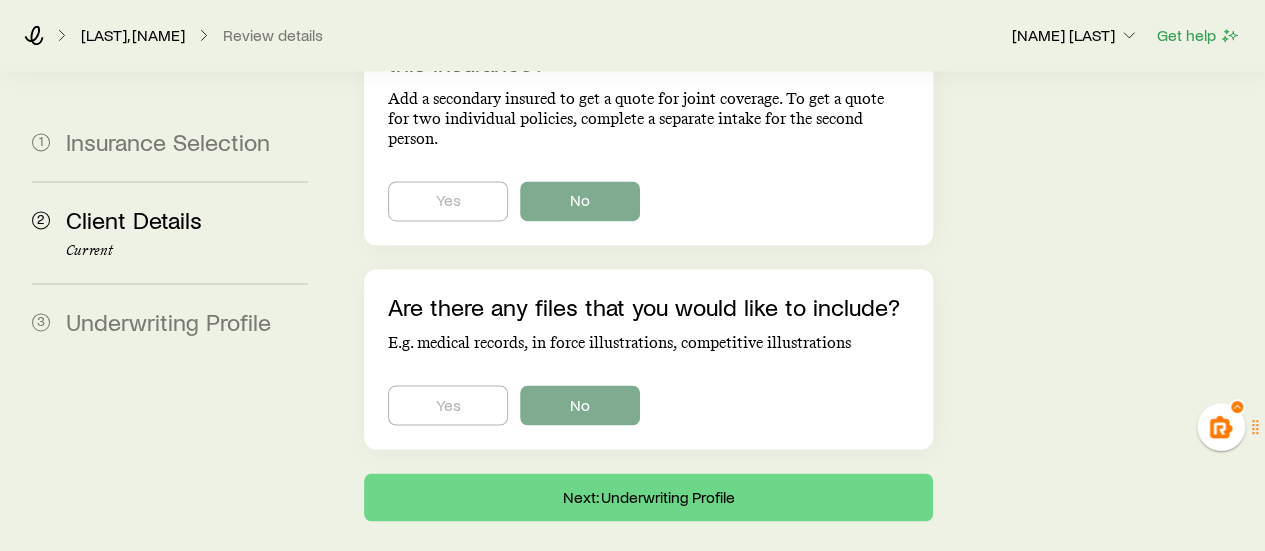 scroll, scrollTop: 1528, scrollLeft: 0, axis: vertical 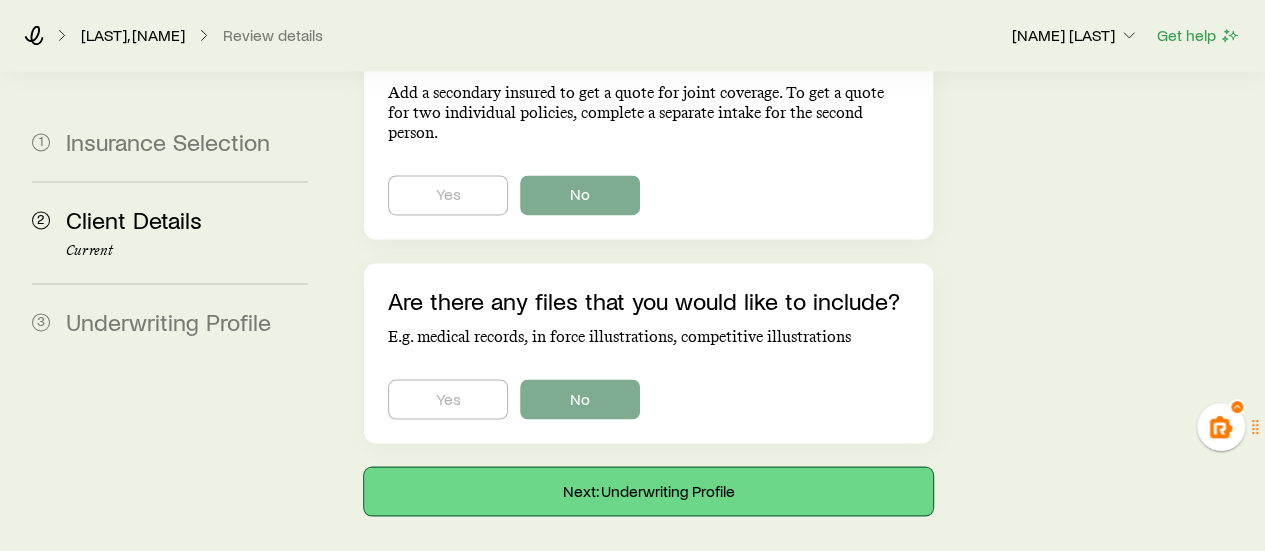 click on "Next: Underwriting Profile" at bounding box center [648, 491] 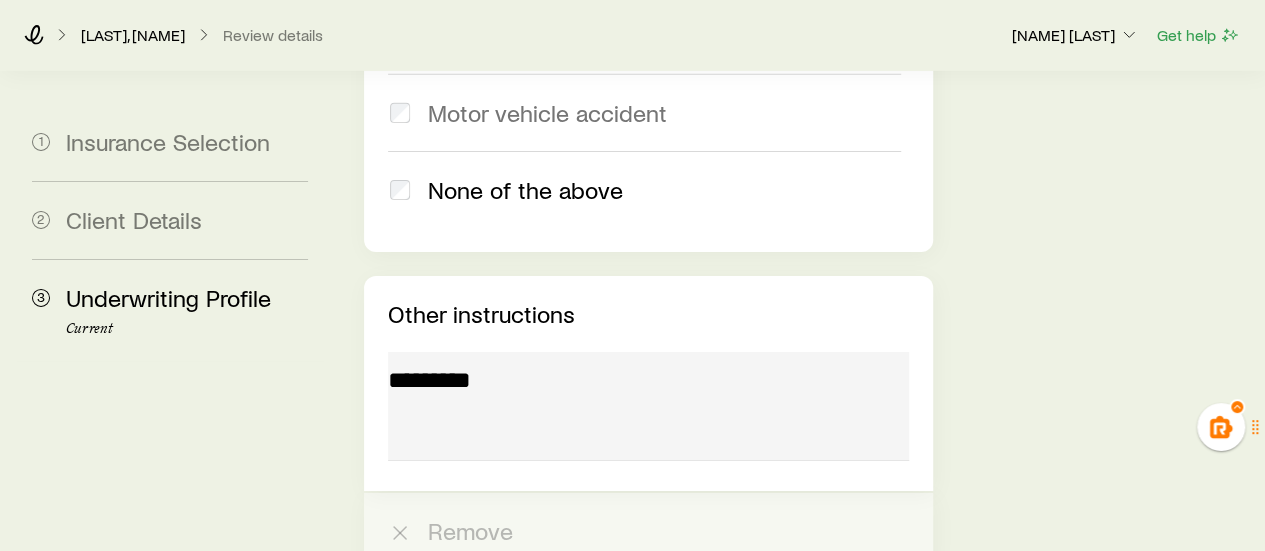 scroll, scrollTop: 3358, scrollLeft: 0, axis: vertical 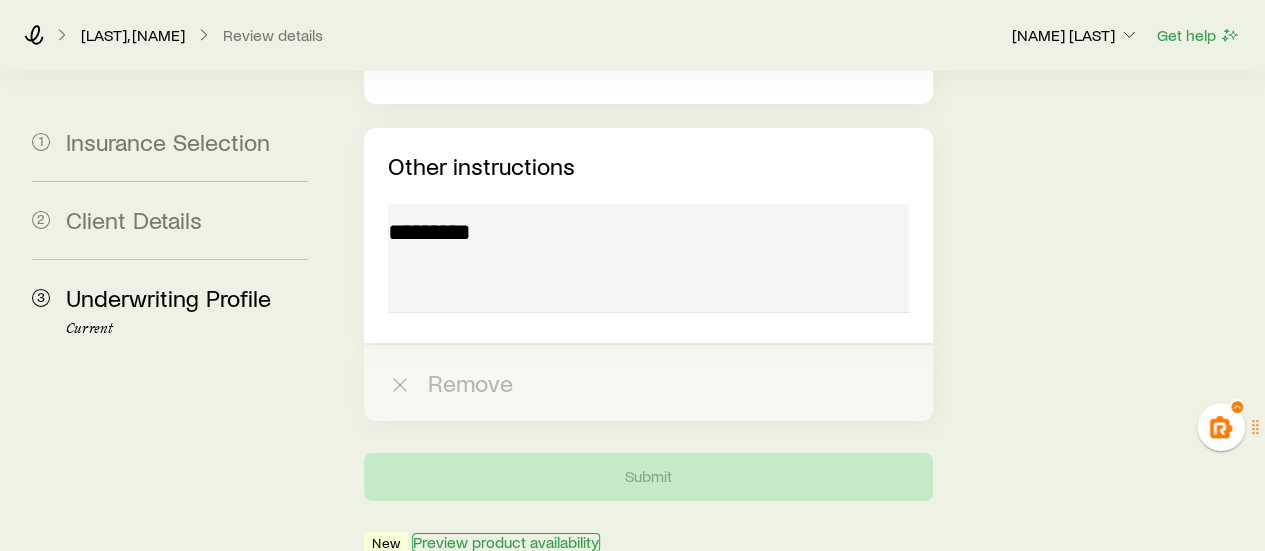 click on "Preview product availability" at bounding box center [506, 542] 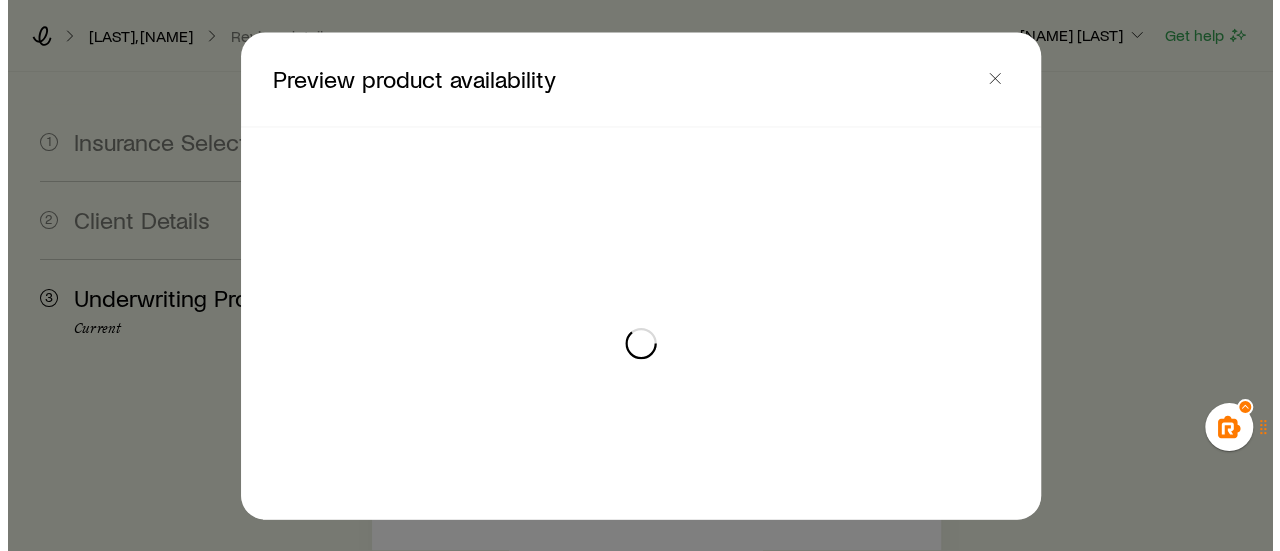 scroll, scrollTop: 0, scrollLeft: 0, axis: both 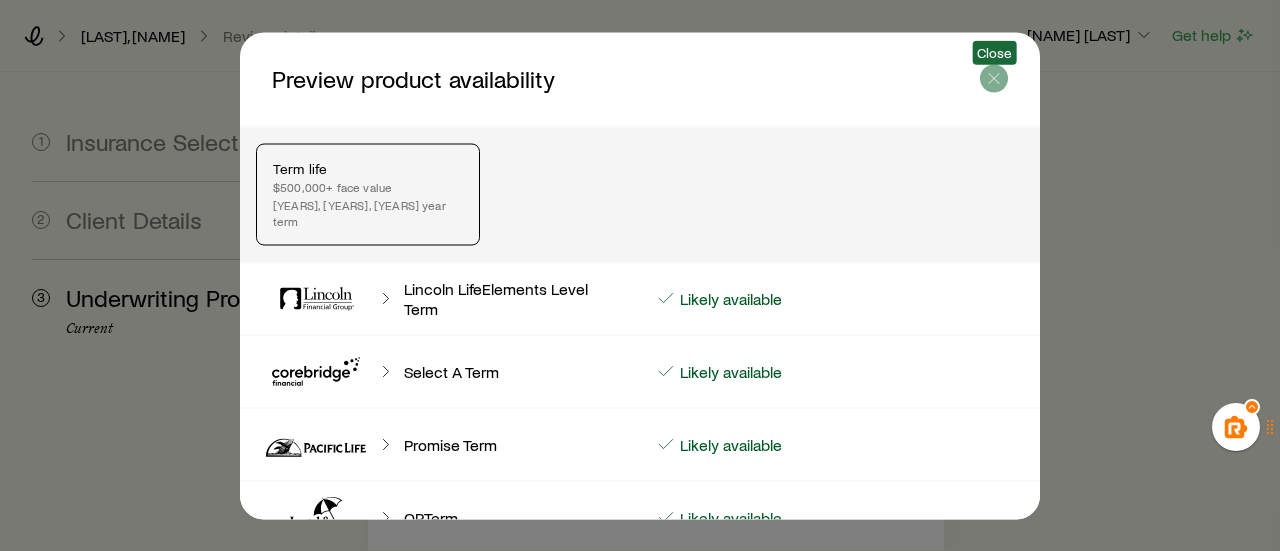 click 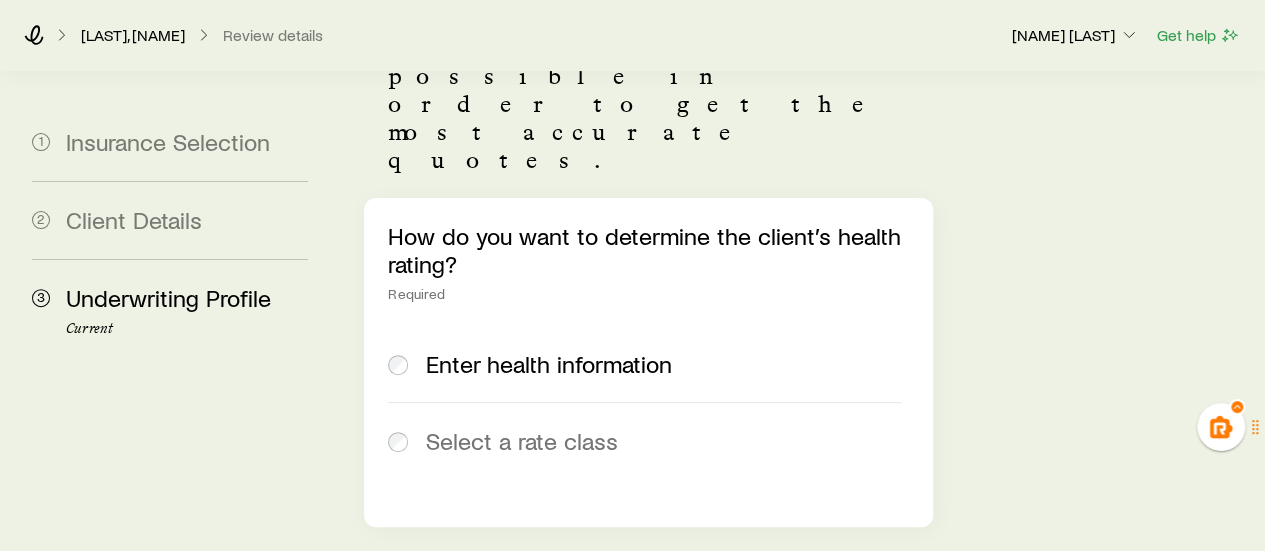scroll, scrollTop: 0, scrollLeft: 0, axis: both 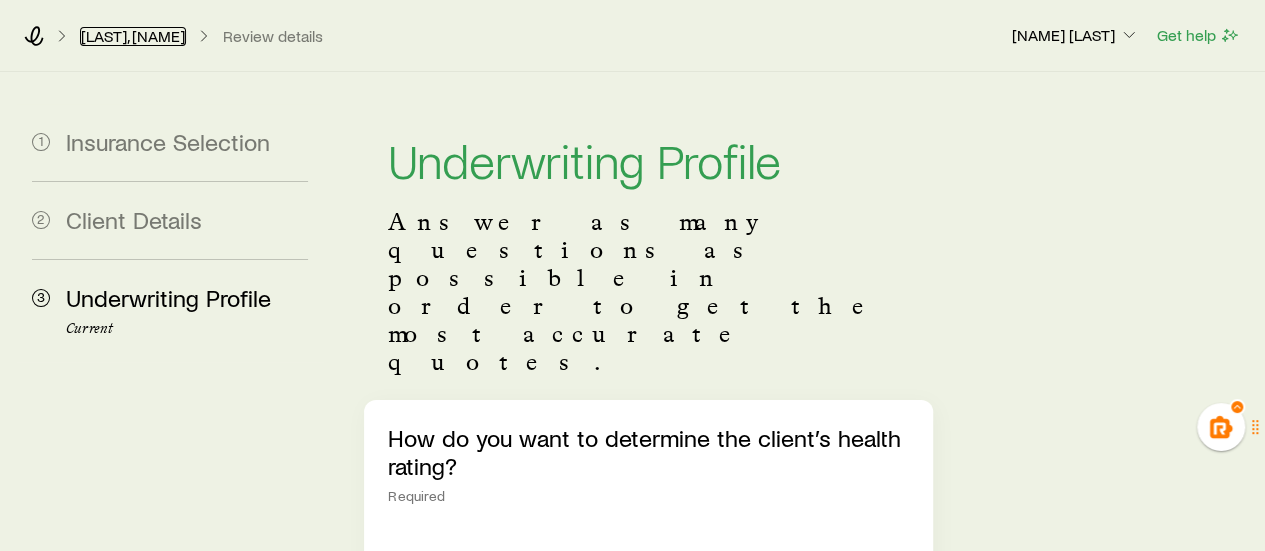 click on "[LAST], [NAME]" at bounding box center (133, 36) 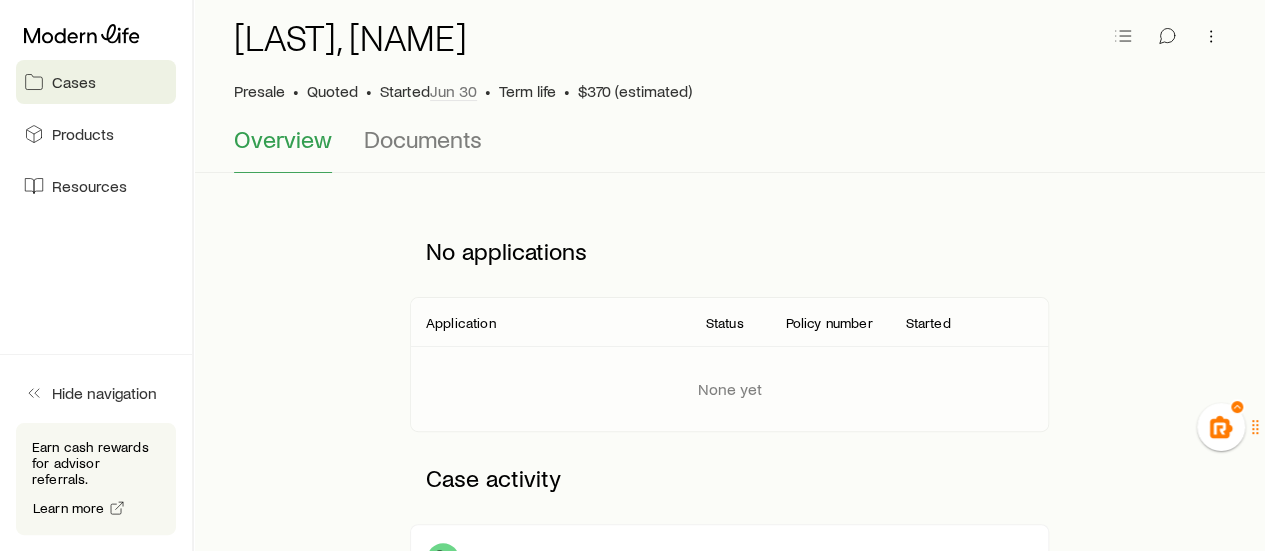 scroll, scrollTop: 0, scrollLeft: 0, axis: both 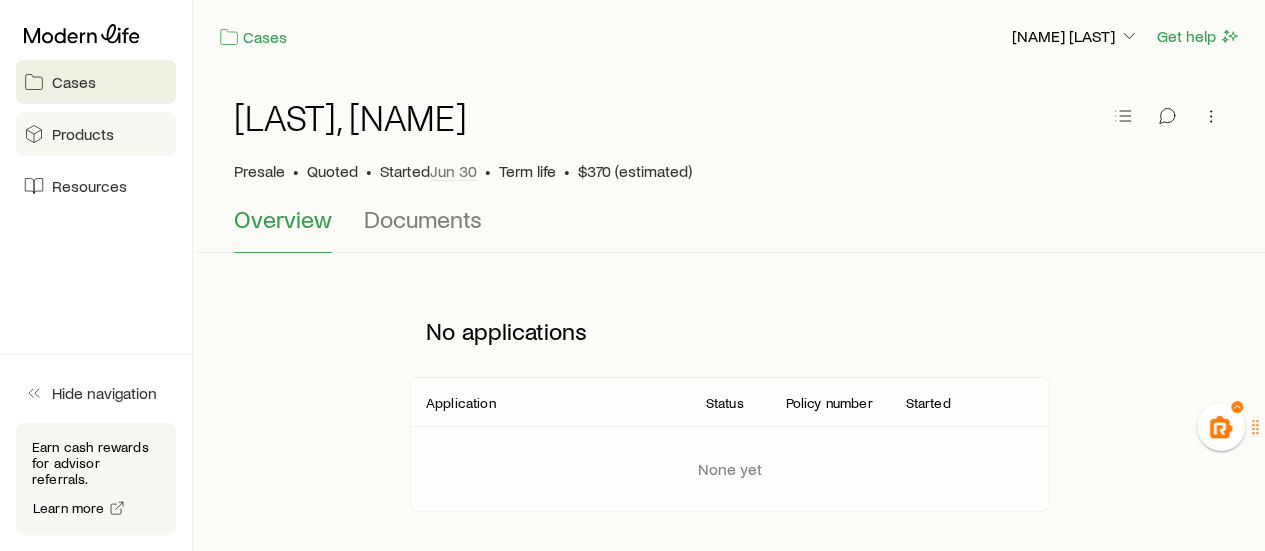 click on "Products" at bounding box center (83, 134) 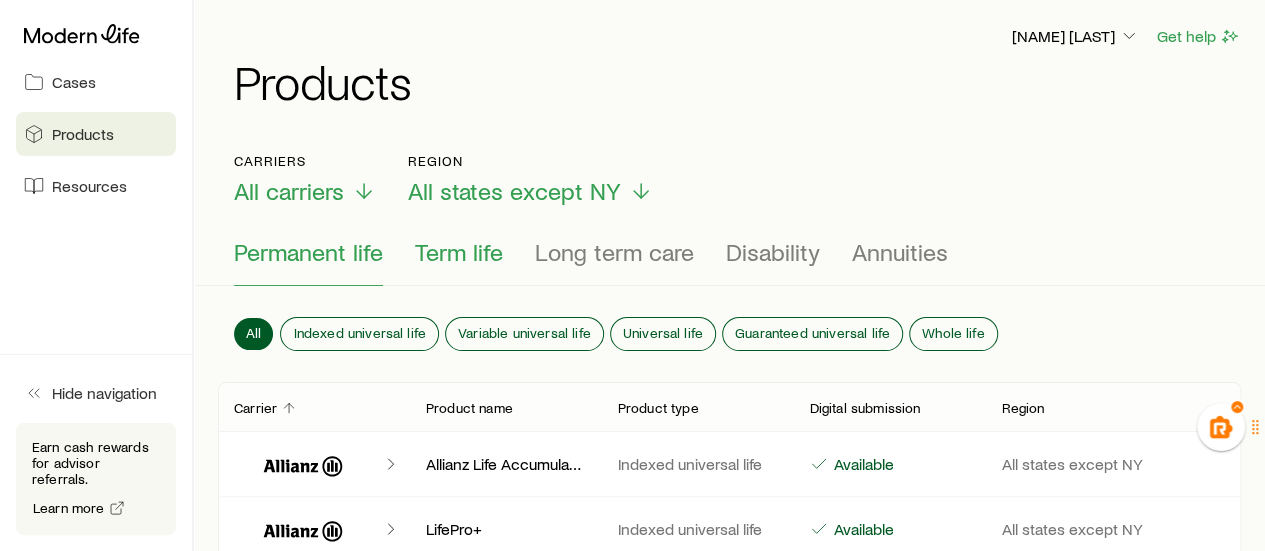 click on "Term life" at bounding box center (459, 252) 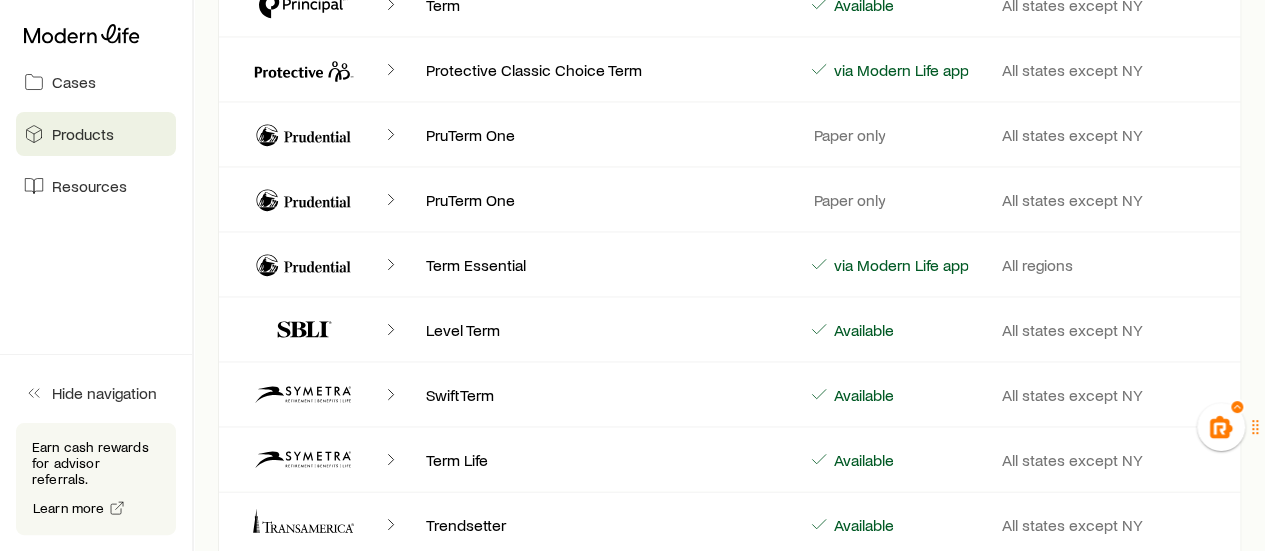 scroll, scrollTop: 1900, scrollLeft: 0, axis: vertical 